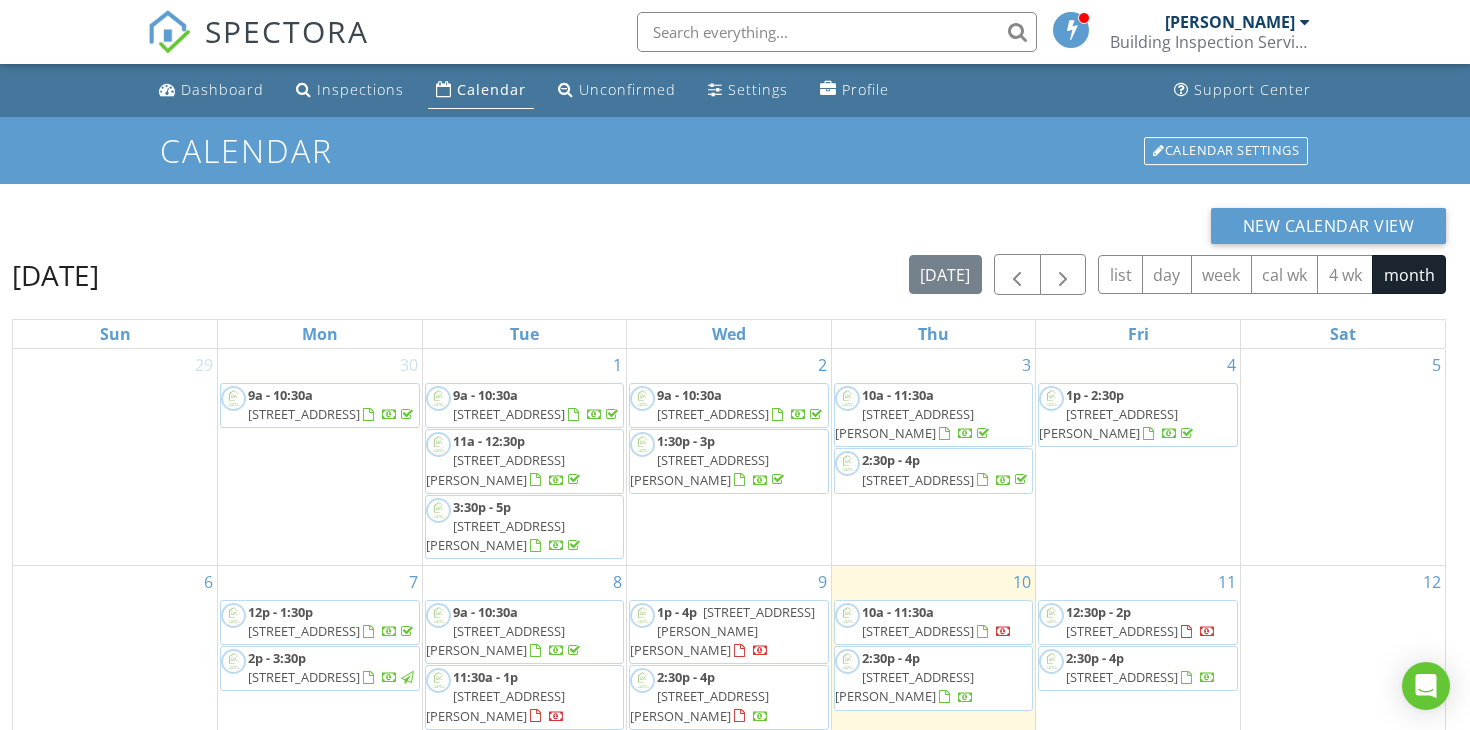 scroll, scrollTop: 0, scrollLeft: 0, axis: both 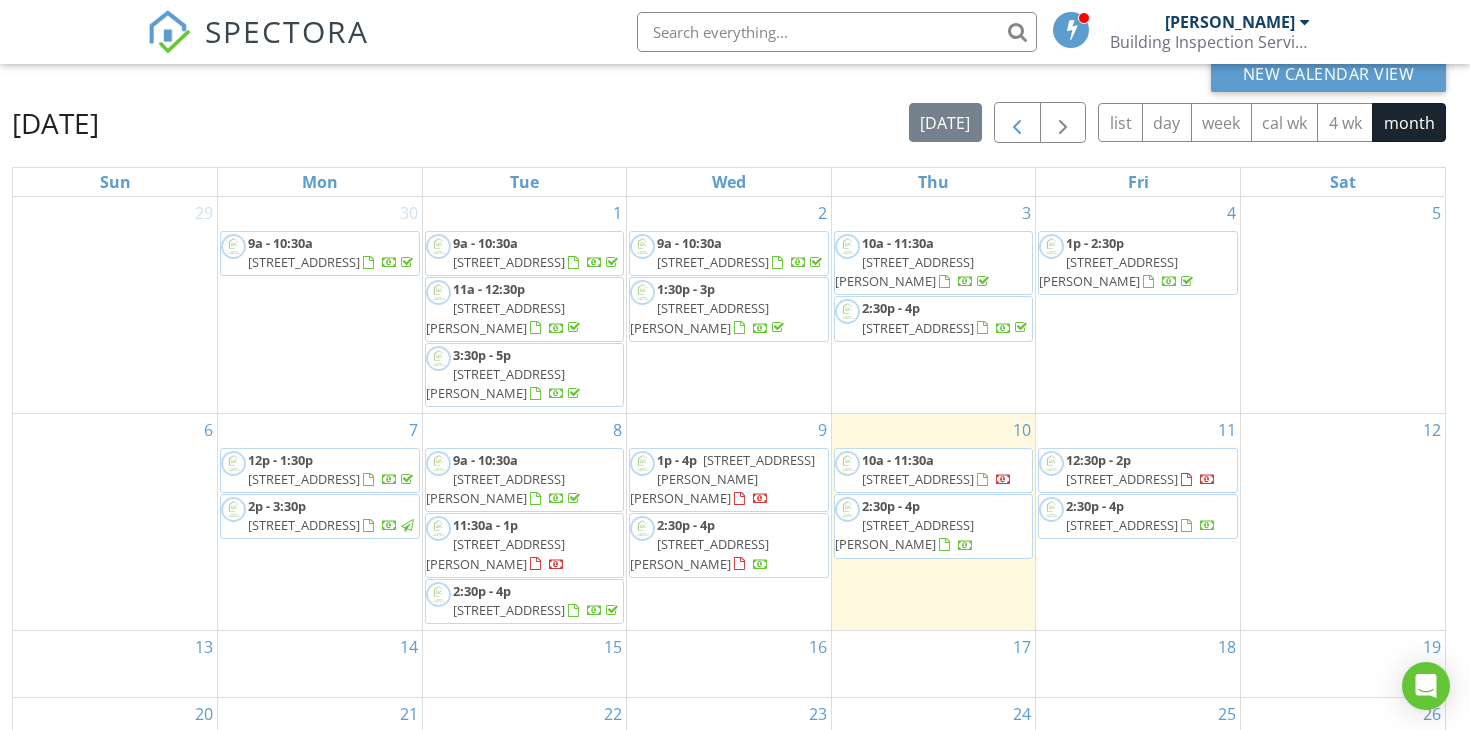 click at bounding box center (1017, 123) 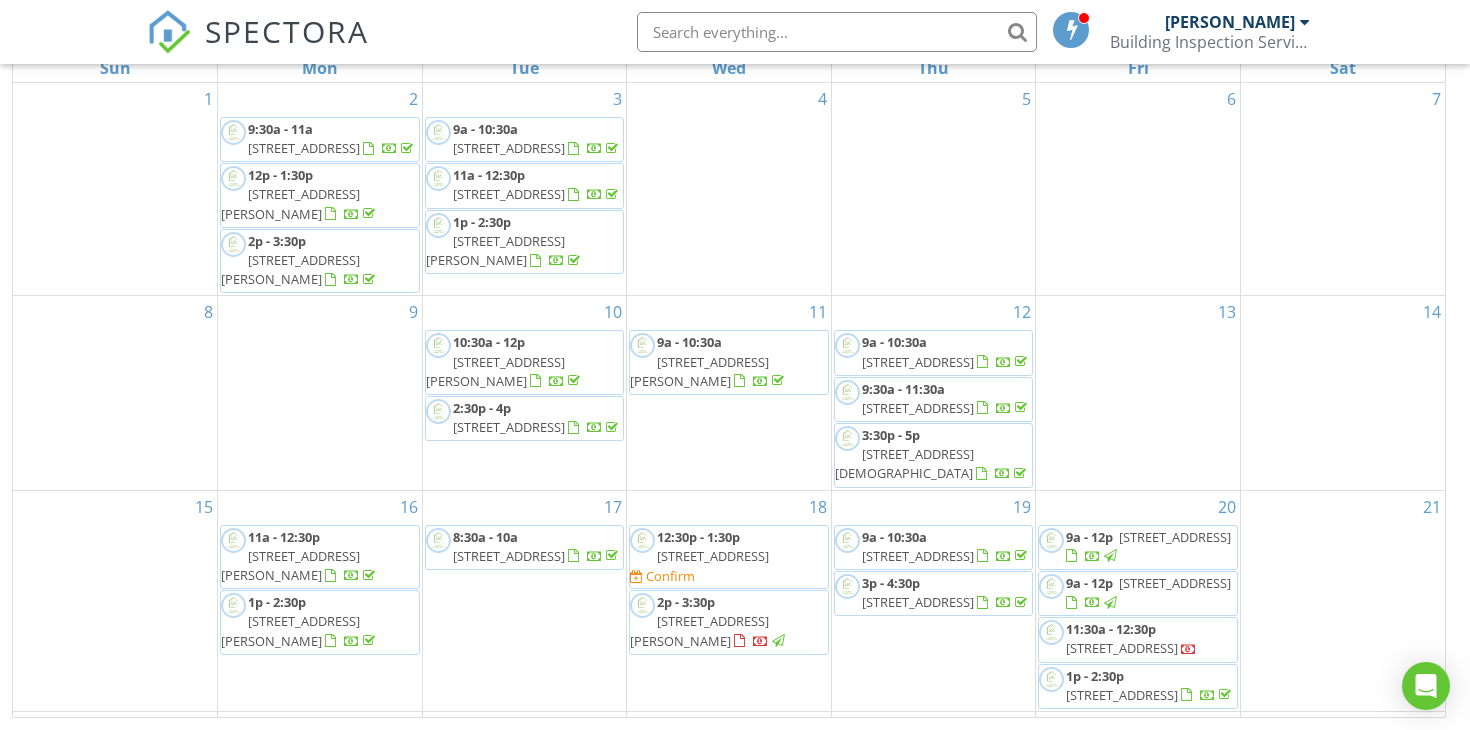 scroll, scrollTop: 266, scrollLeft: 0, axis: vertical 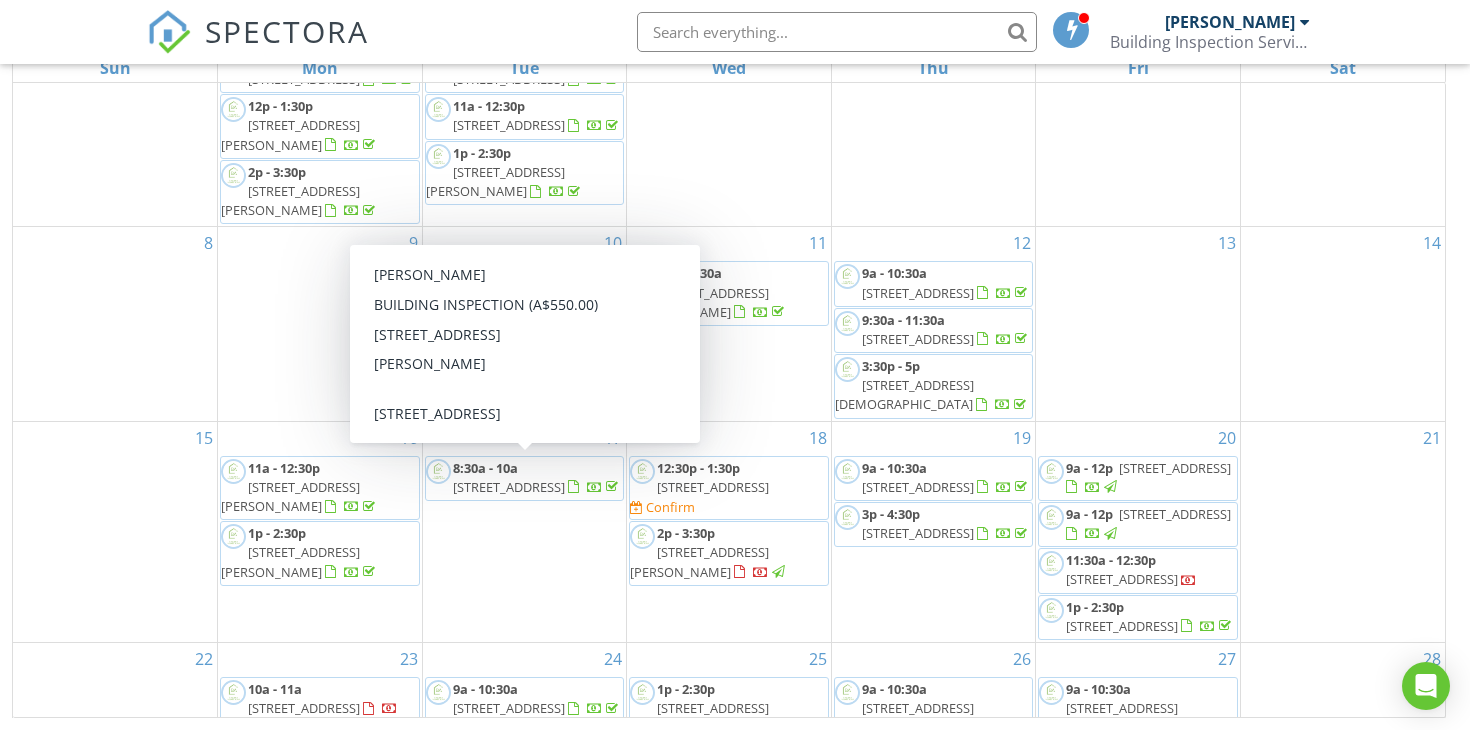 click at bounding box center (837, 32) 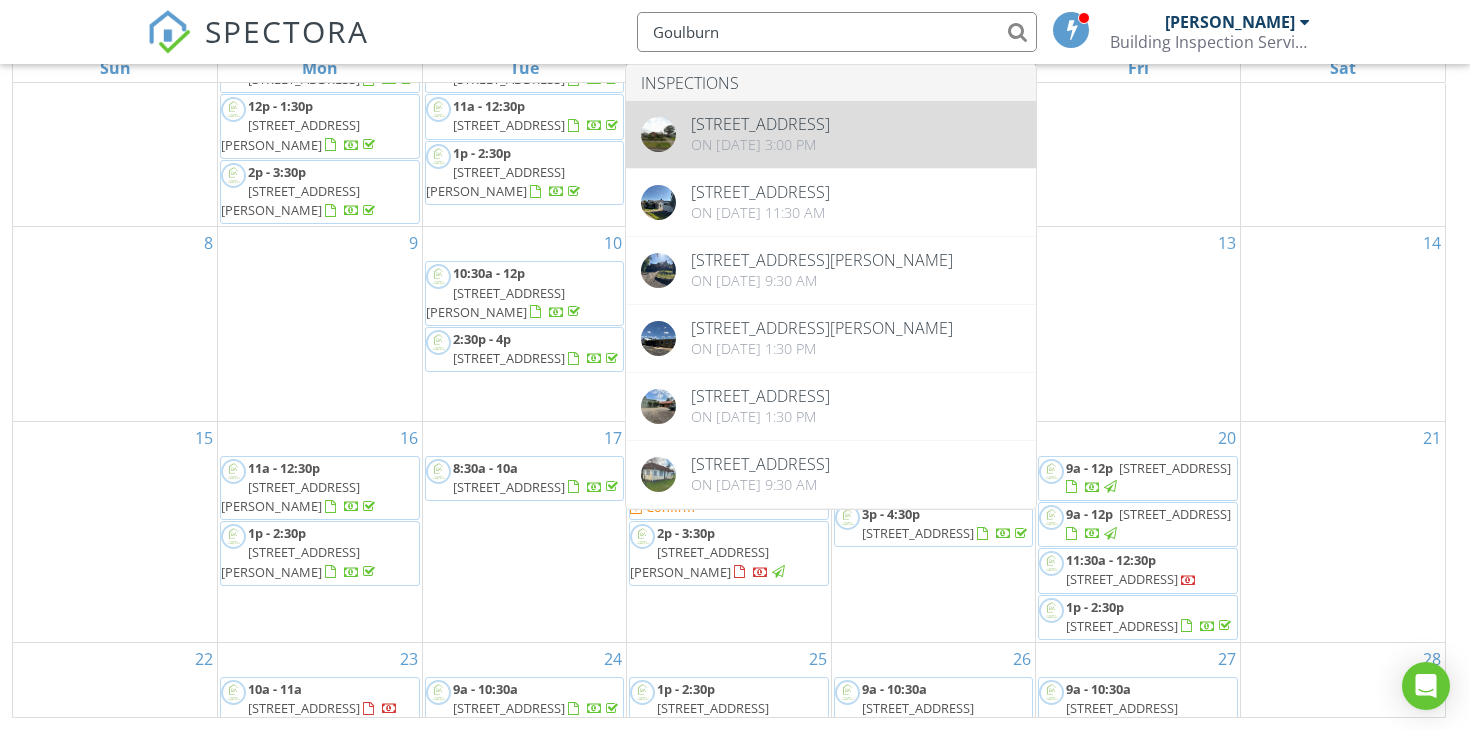 type on "Goulburn" 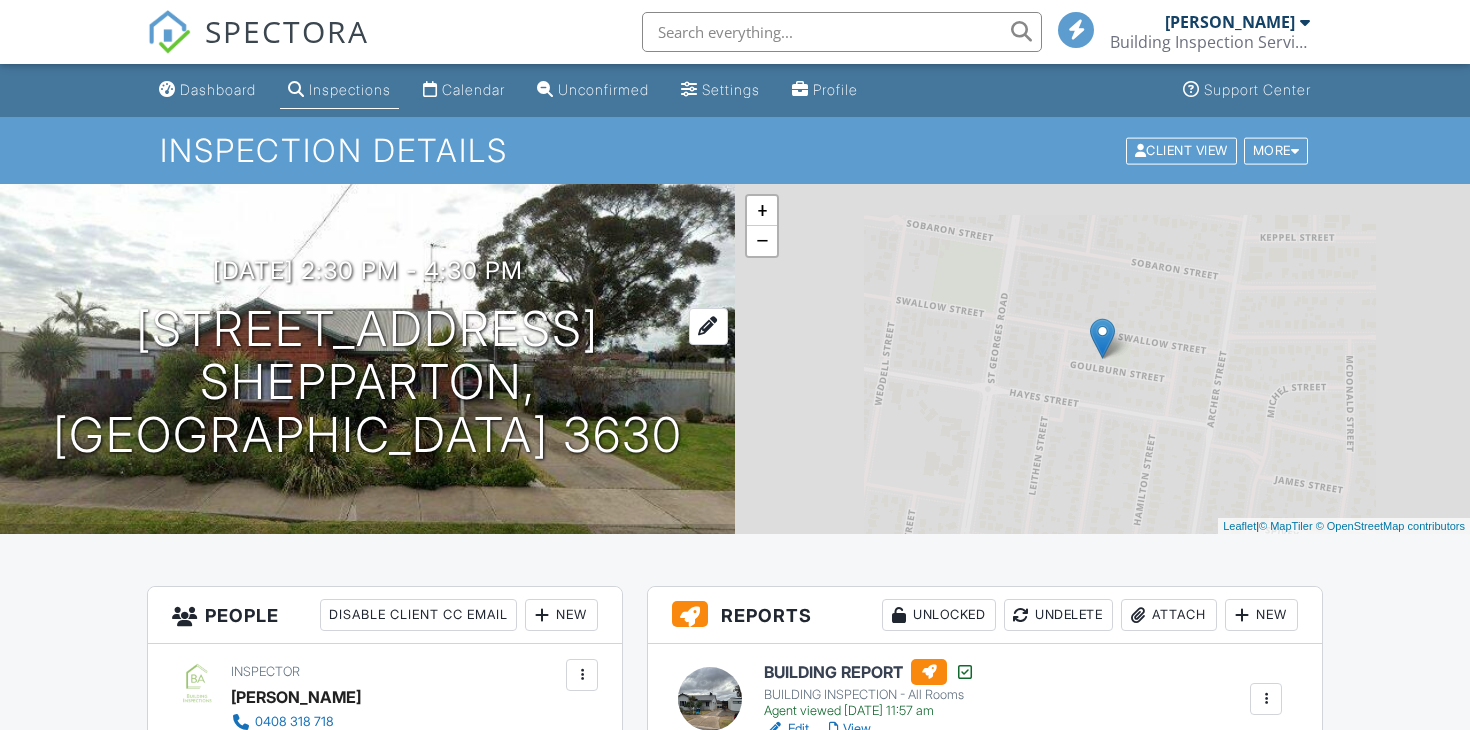 scroll, scrollTop: 0, scrollLeft: 0, axis: both 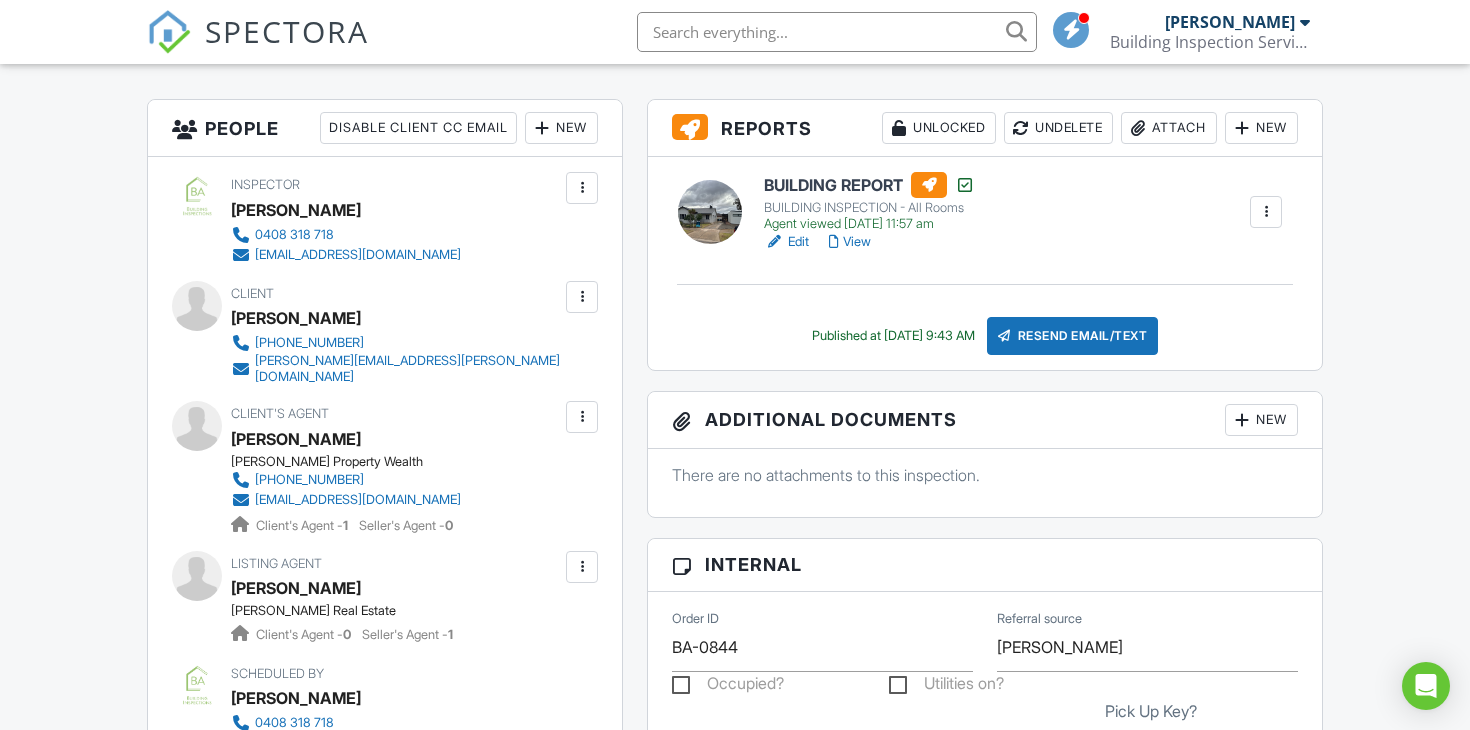click on "View" at bounding box center (850, 242) 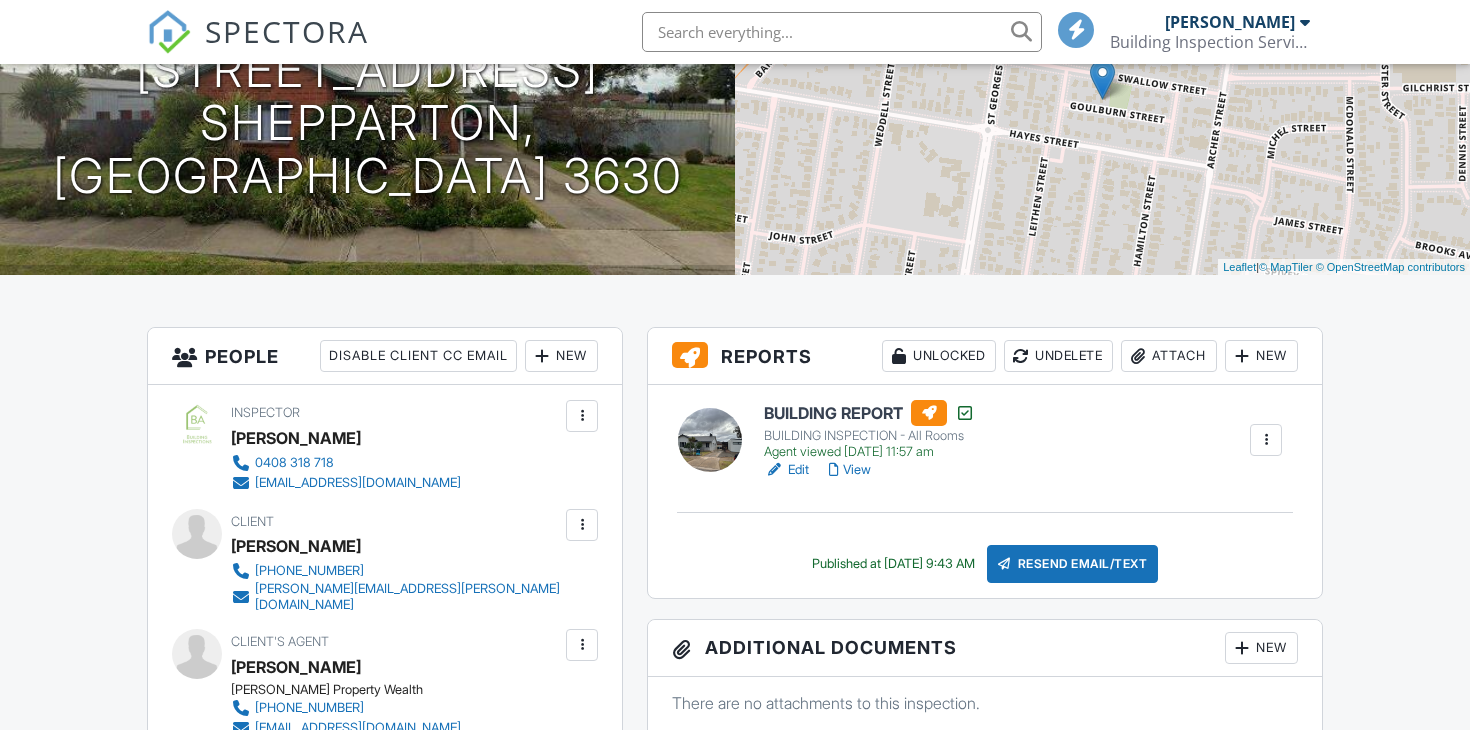 scroll, scrollTop: 259, scrollLeft: 0, axis: vertical 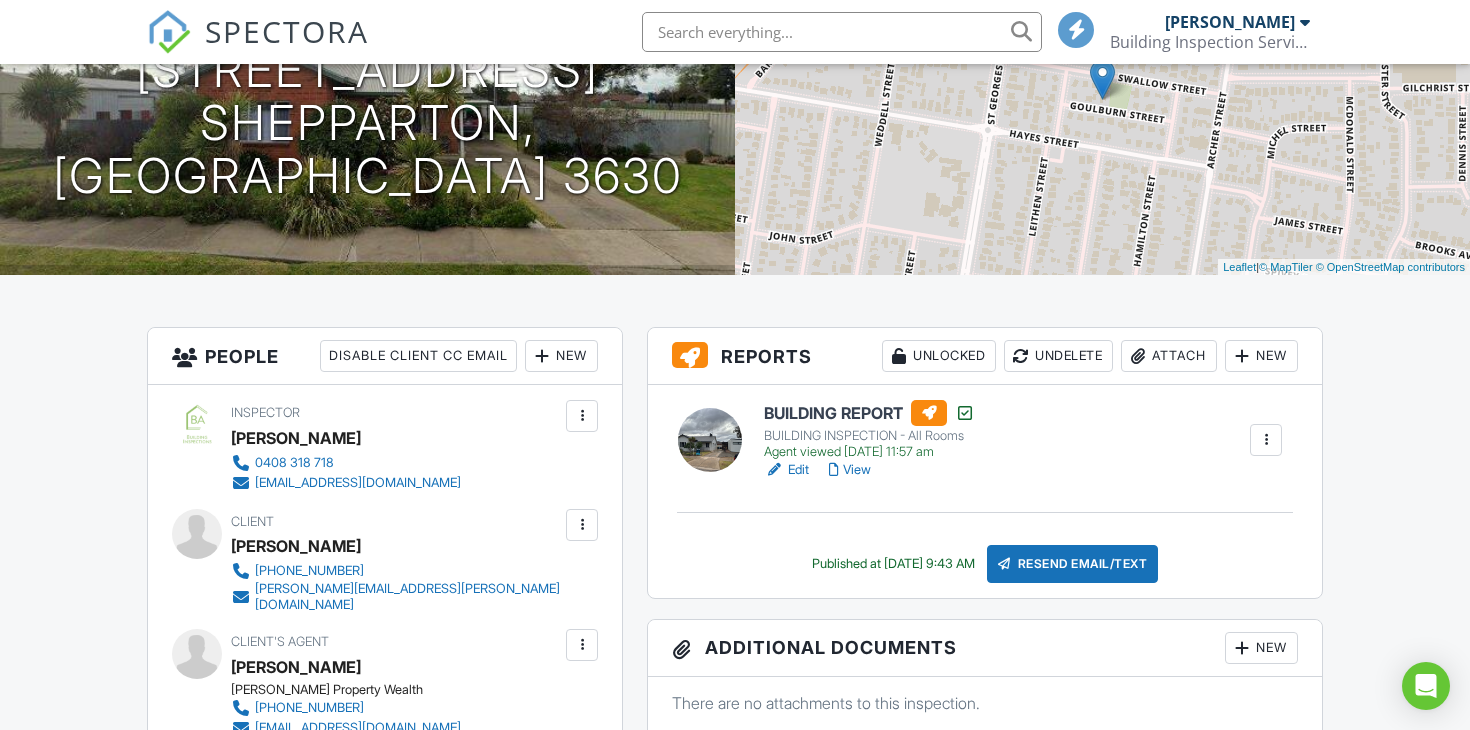 click on "Edit" at bounding box center [786, 470] 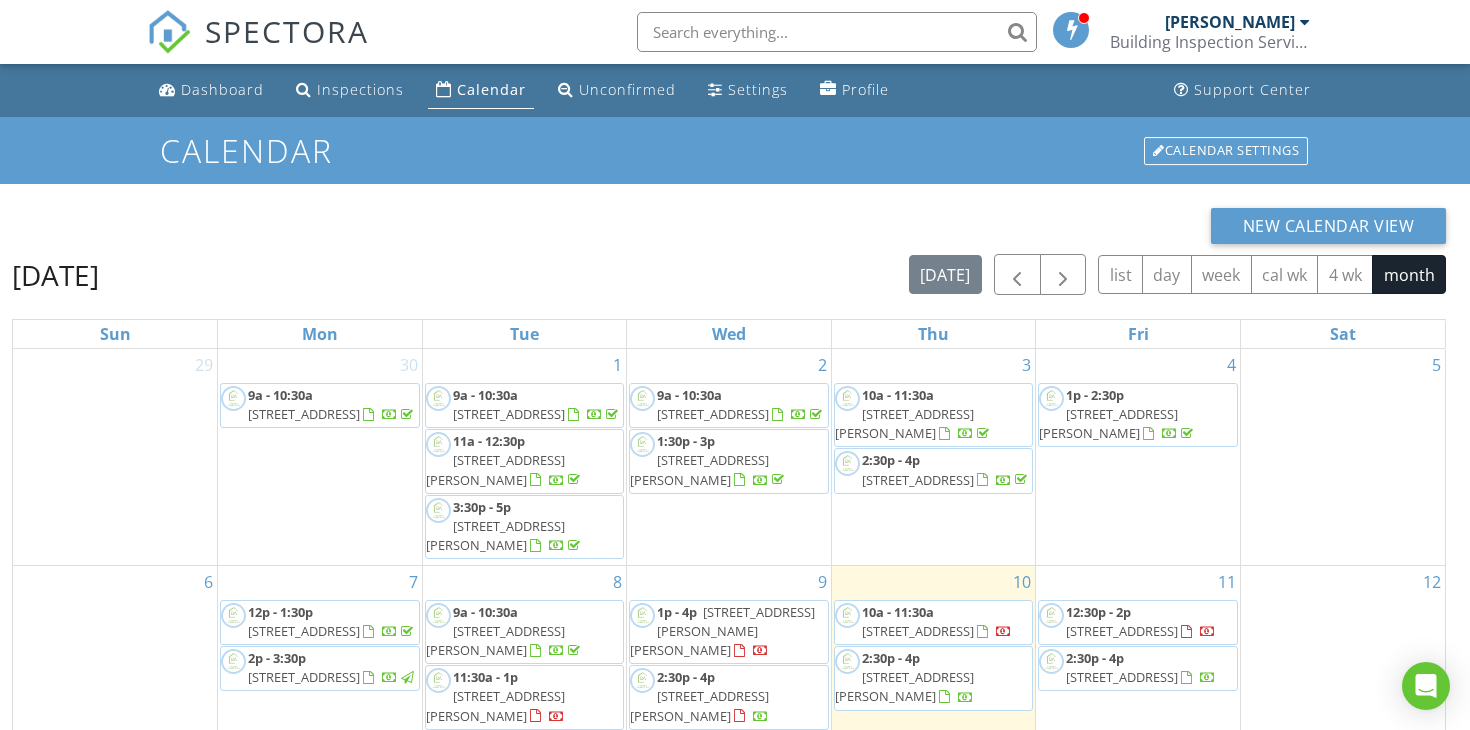 scroll, scrollTop: 0, scrollLeft: 0, axis: both 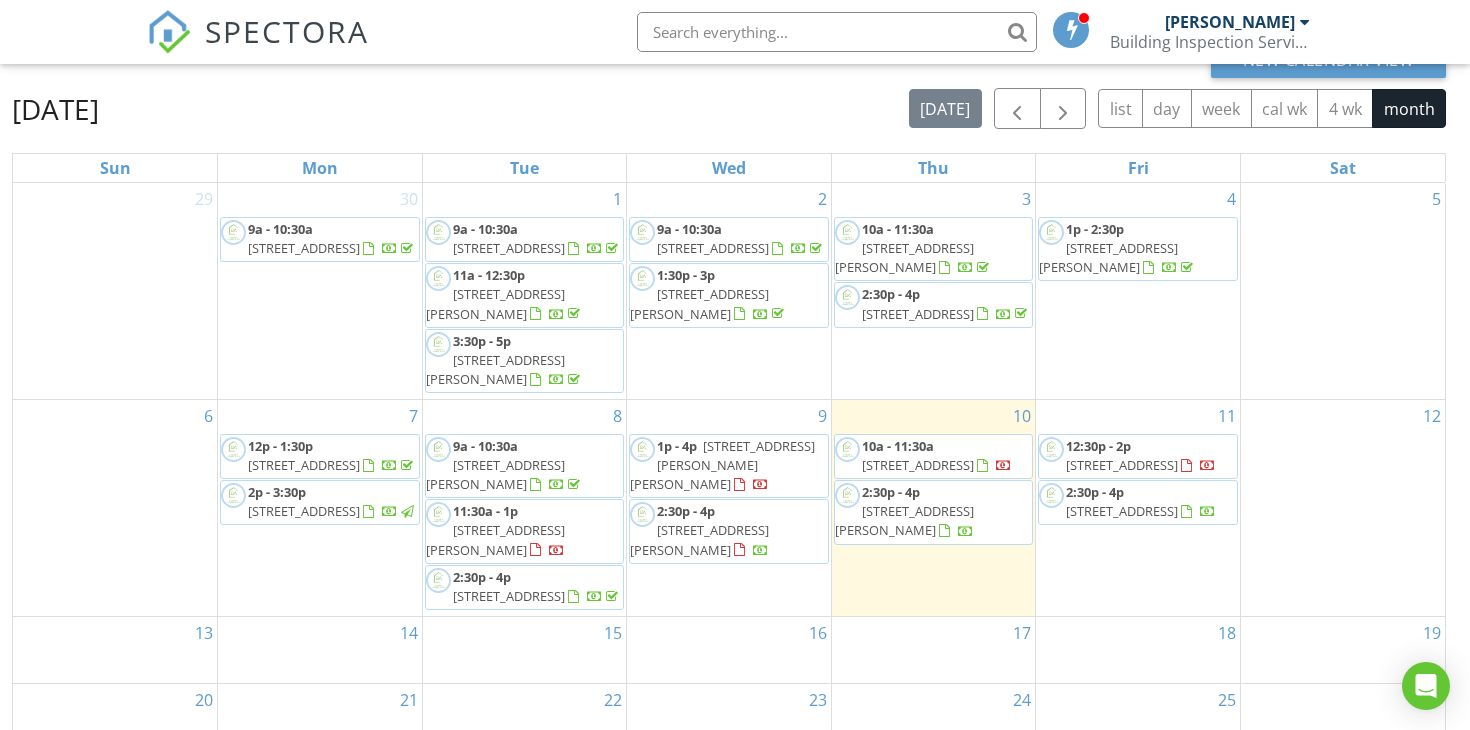 click on "15 Newton St, Shepparton 3630" at bounding box center (699, 539) 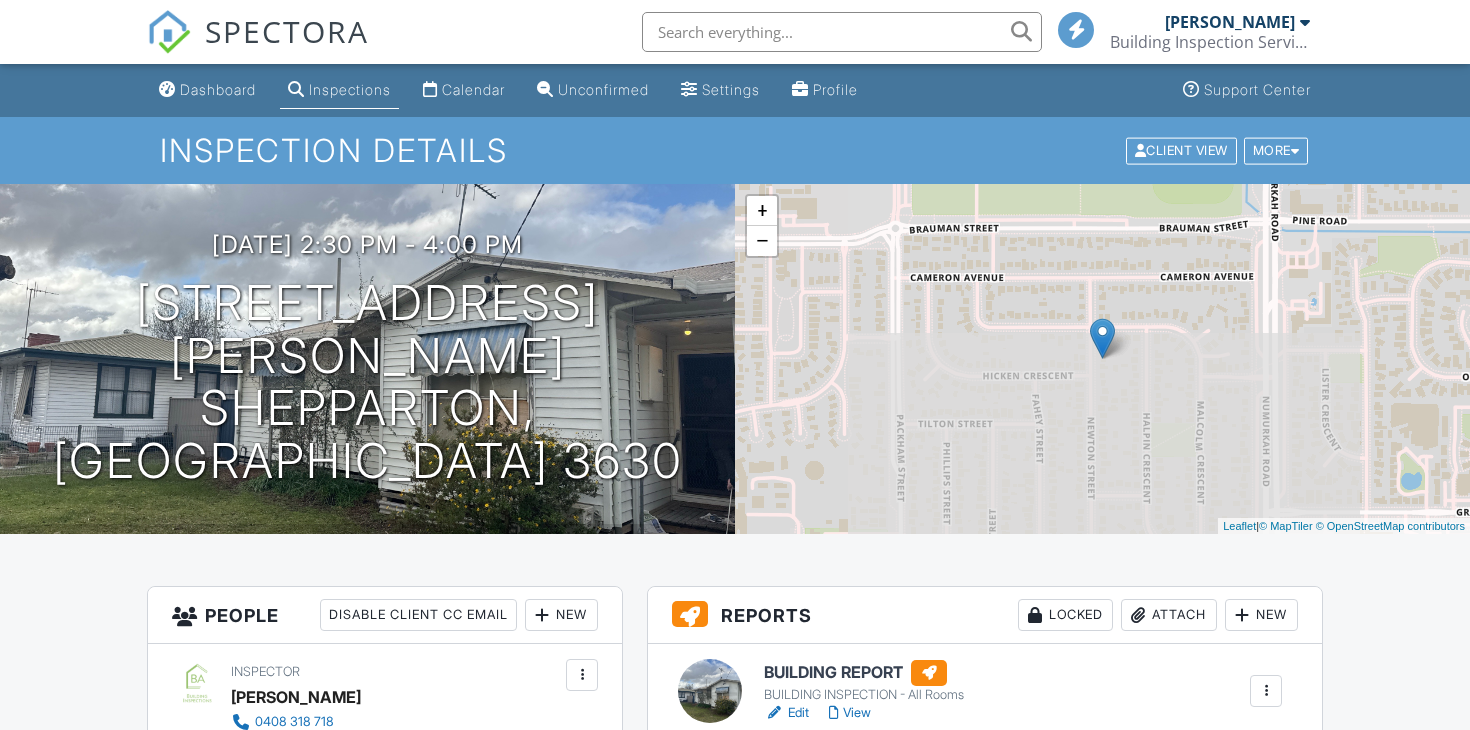 scroll, scrollTop: 148, scrollLeft: 0, axis: vertical 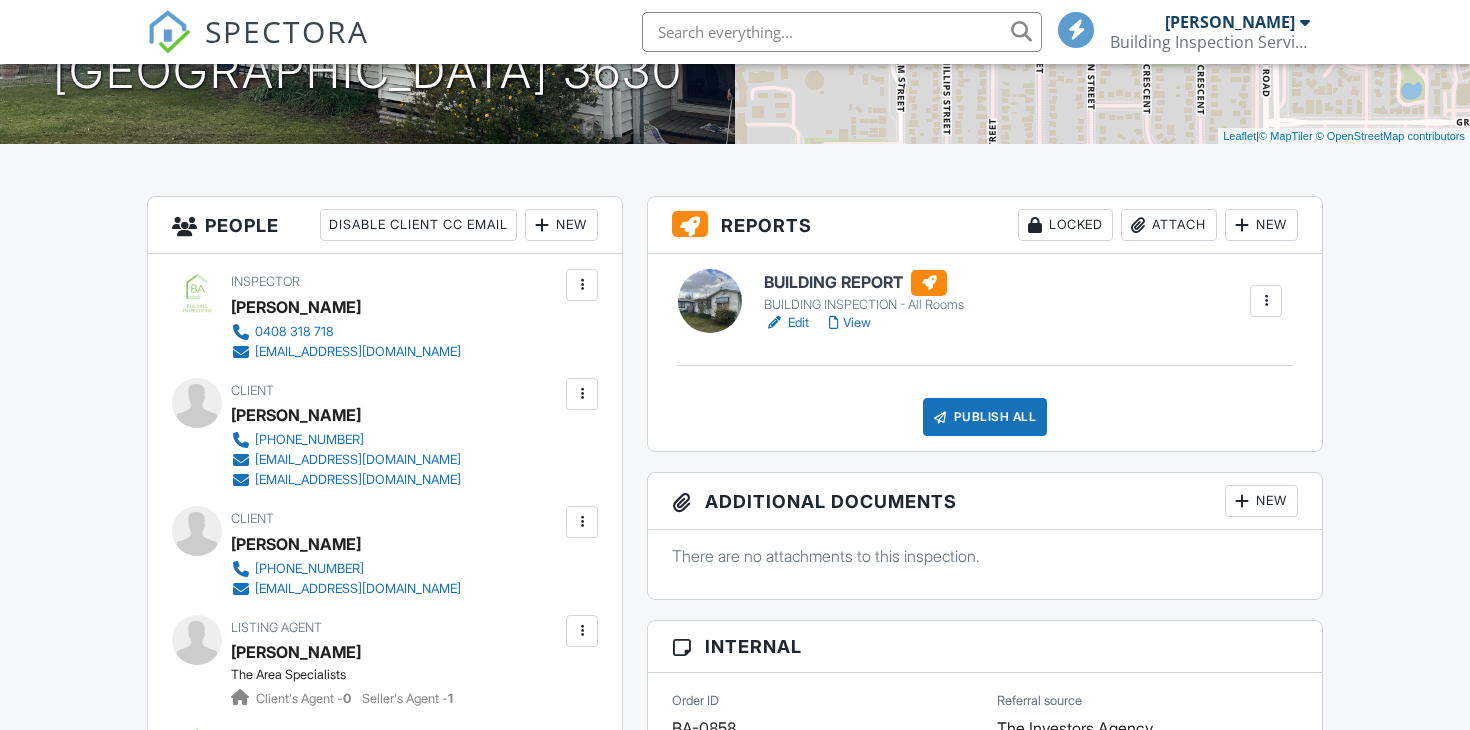 click on "View" at bounding box center (850, 323) 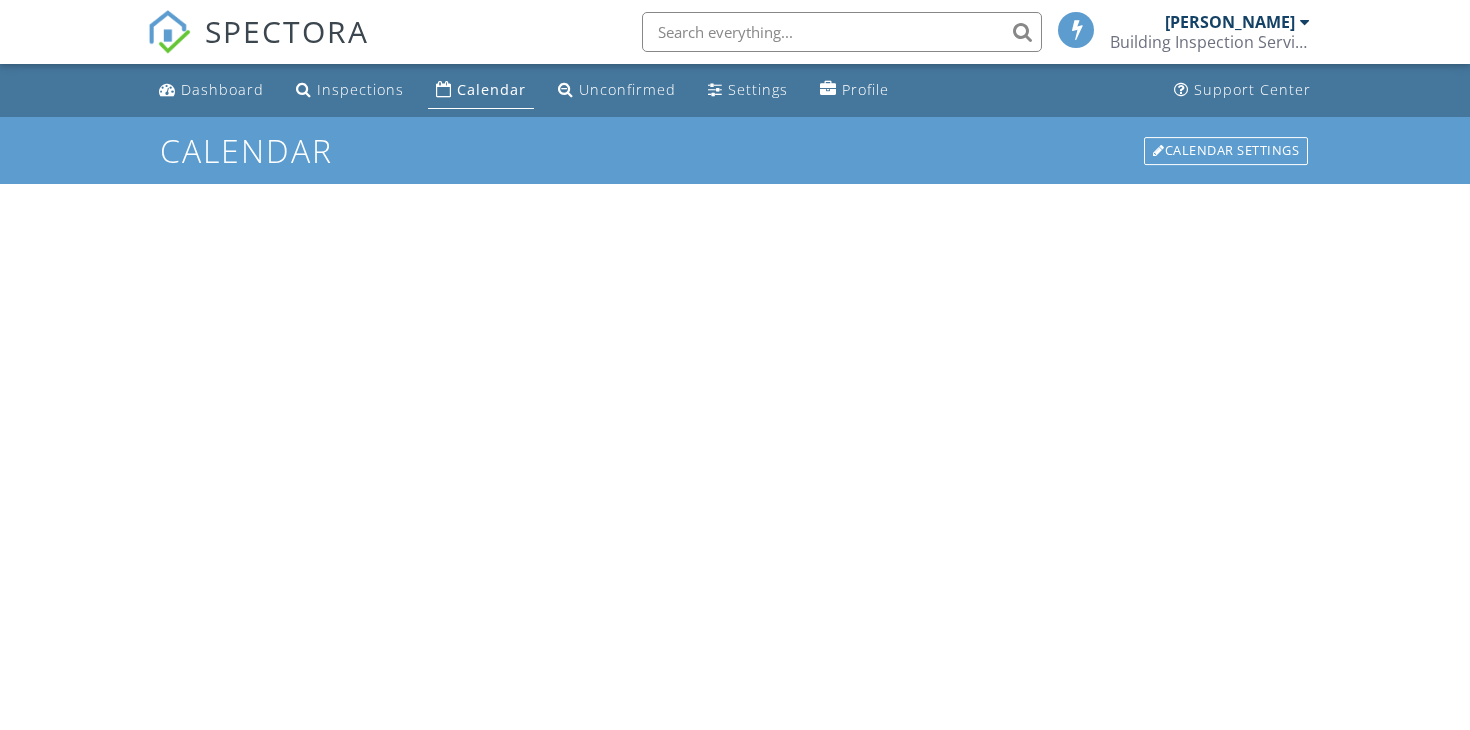scroll, scrollTop: 0, scrollLeft: 0, axis: both 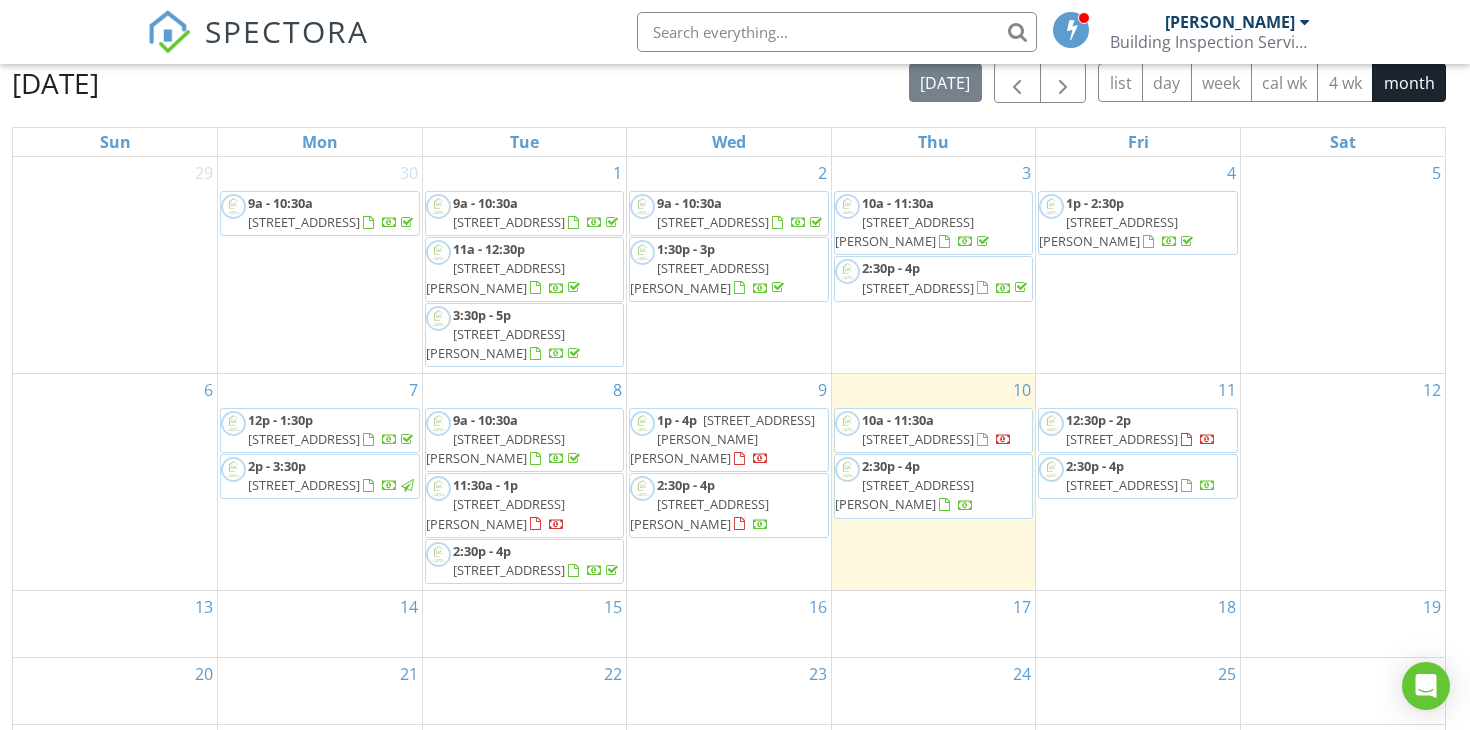 click on "[STREET_ADDRESS][PERSON_NAME]" at bounding box center (699, 513) 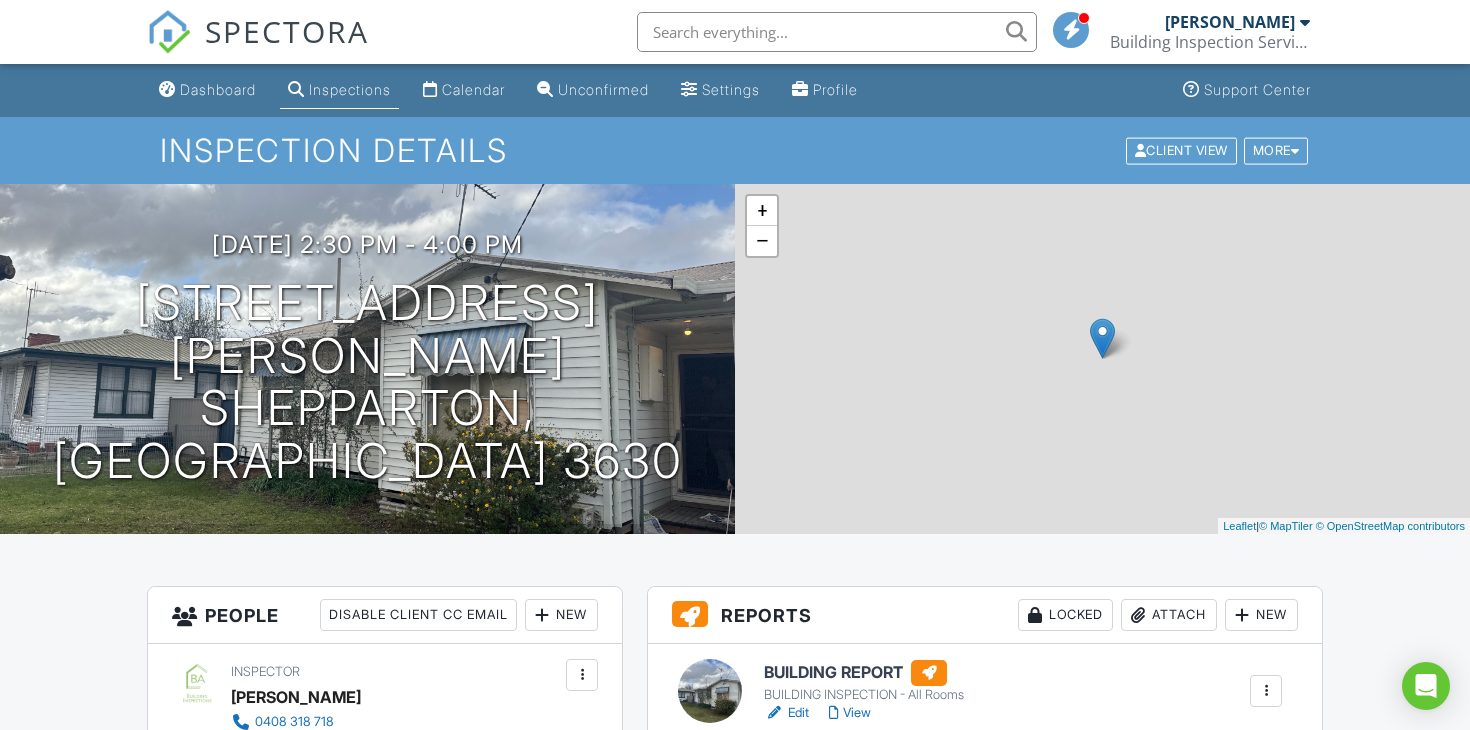 scroll, scrollTop: 0, scrollLeft: 0, axis: both 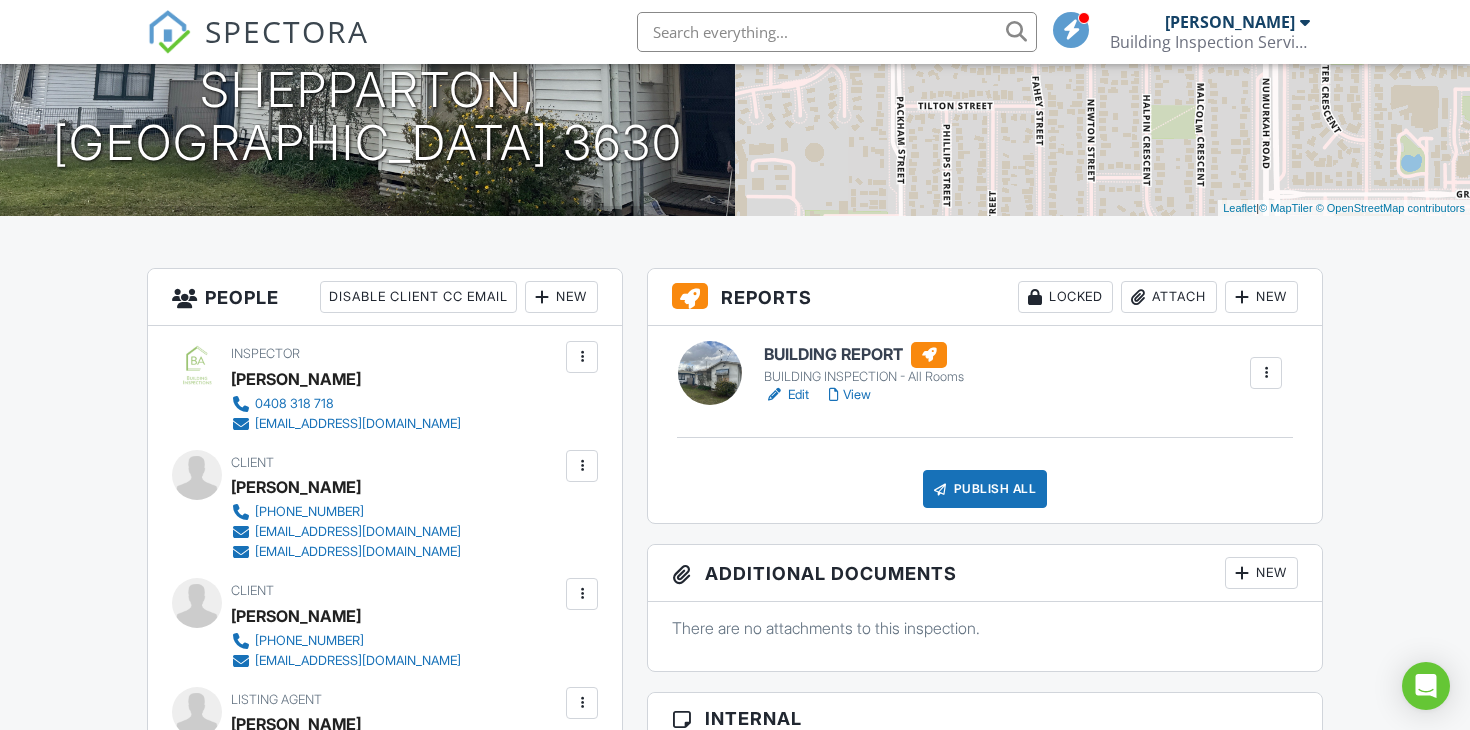 click on "Publish All" at bounding box center [985, 489] 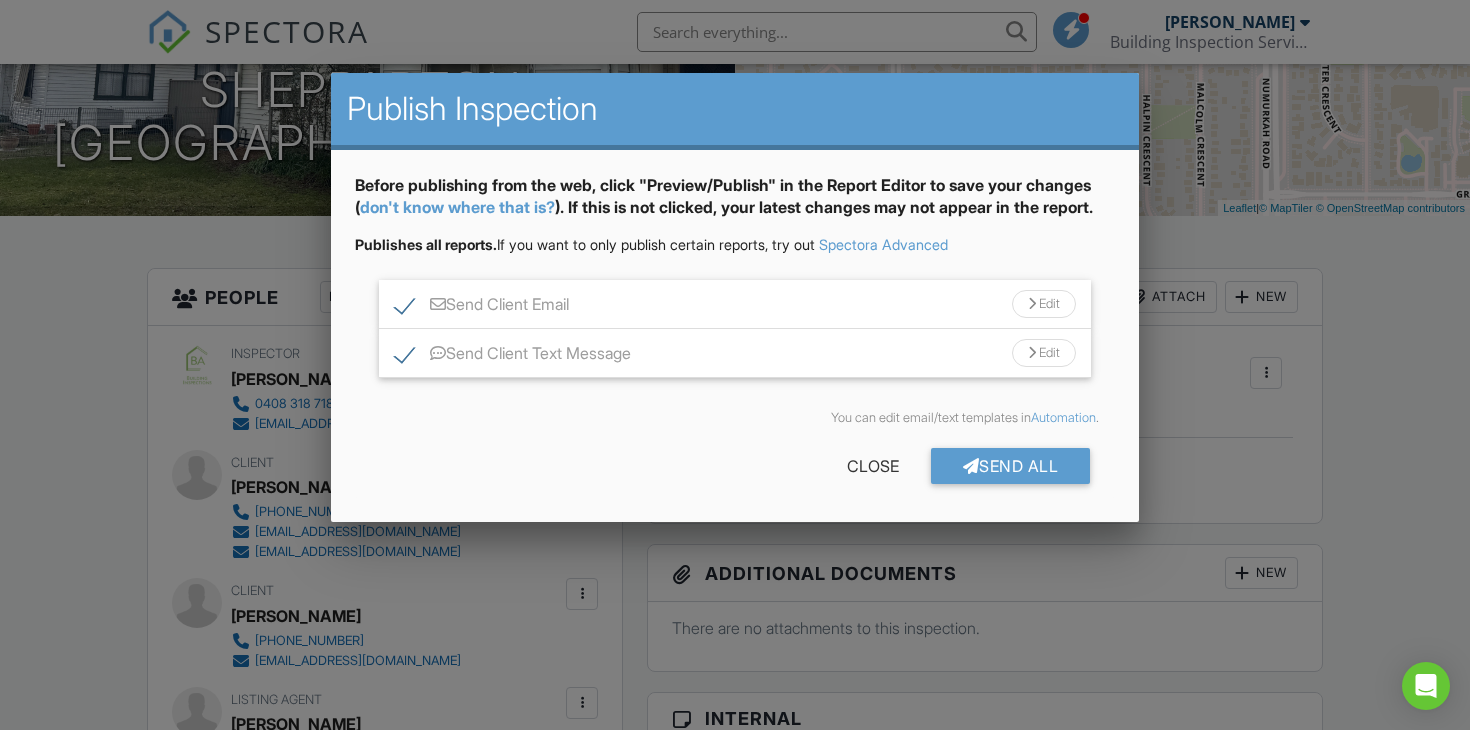click on "Send Client Text Message" at bounding box center [513, 356] 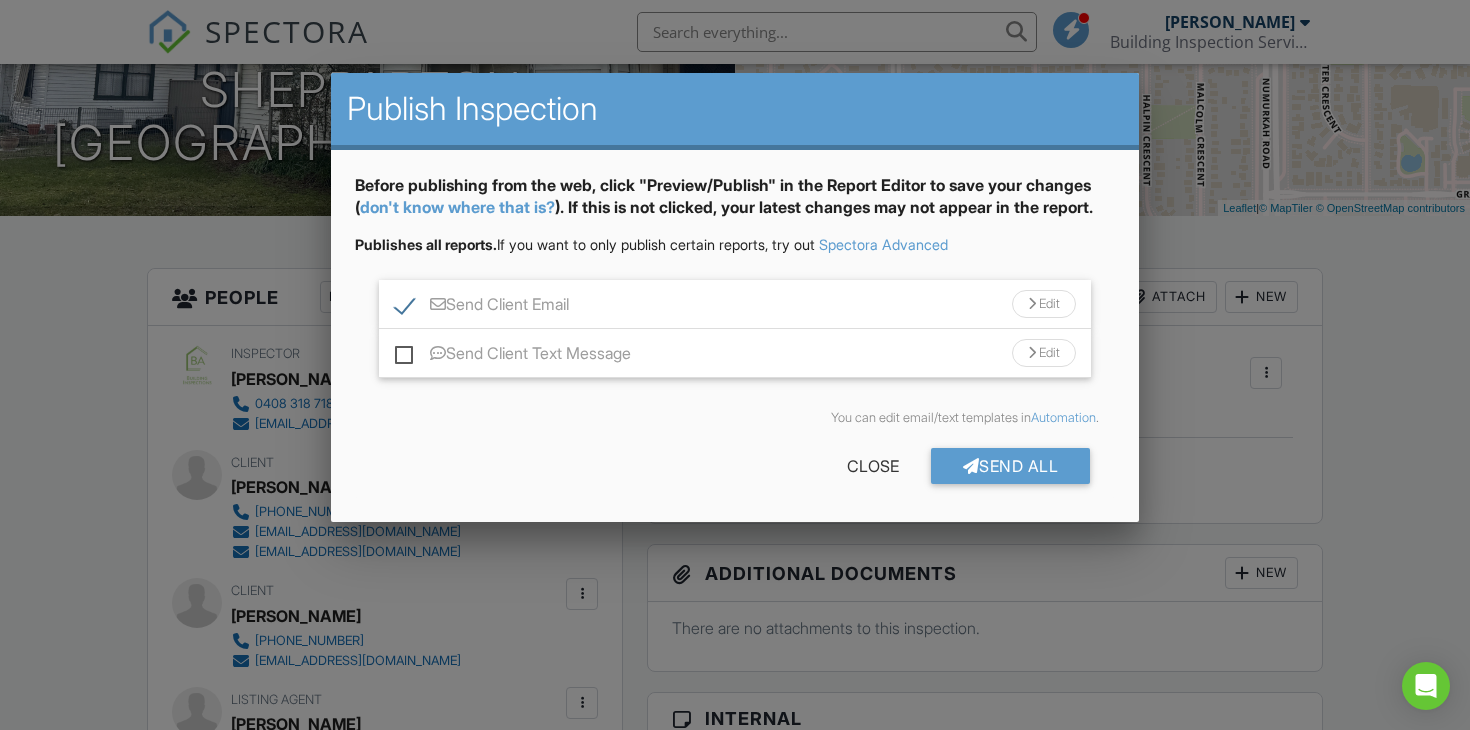 click on "Send Client Email
Edit" at bounding box center (735, 304) 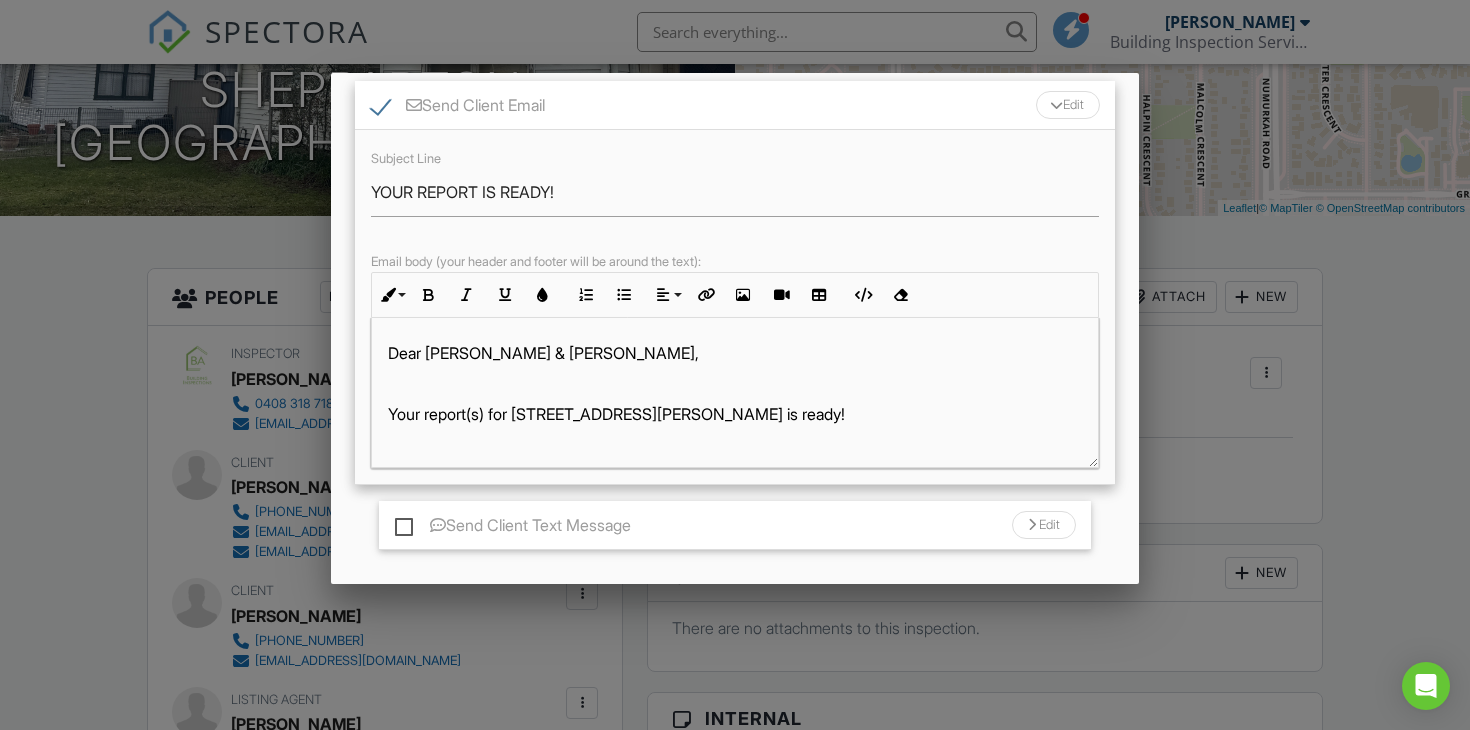 scroll, scrollTop: 205, scrollLeft: 0, axis: vertical 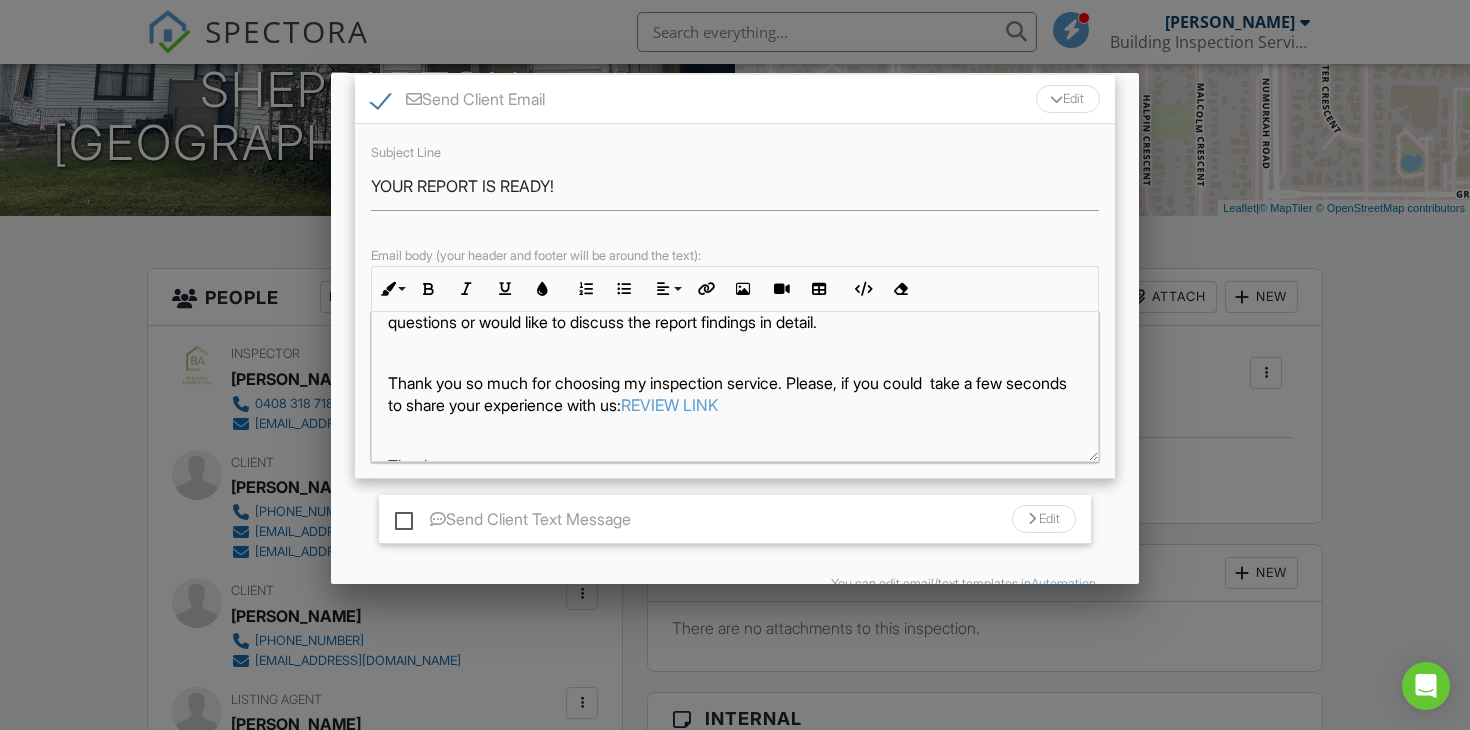 click on "REVIEW LINK" at bounding box center (669, 405) 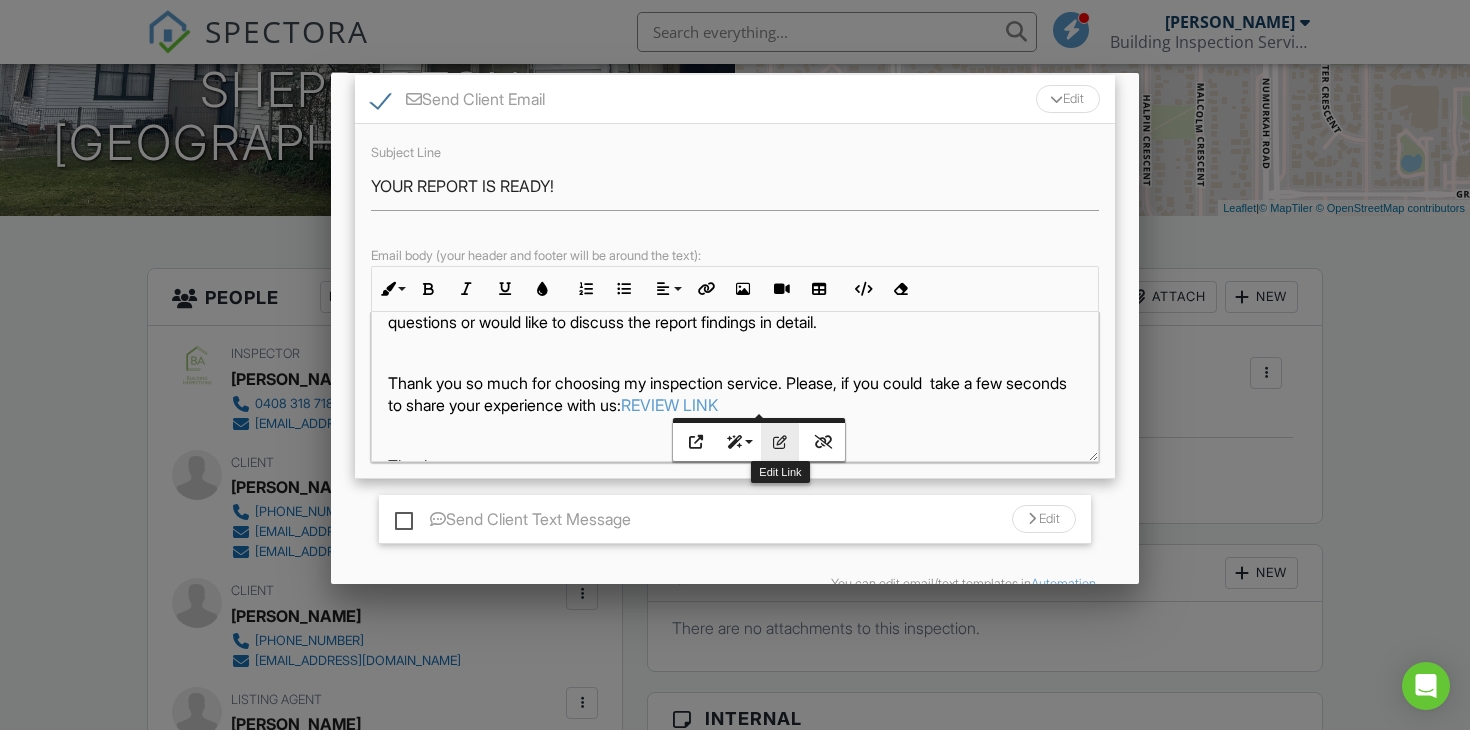 click at bounding box center (780, 442) 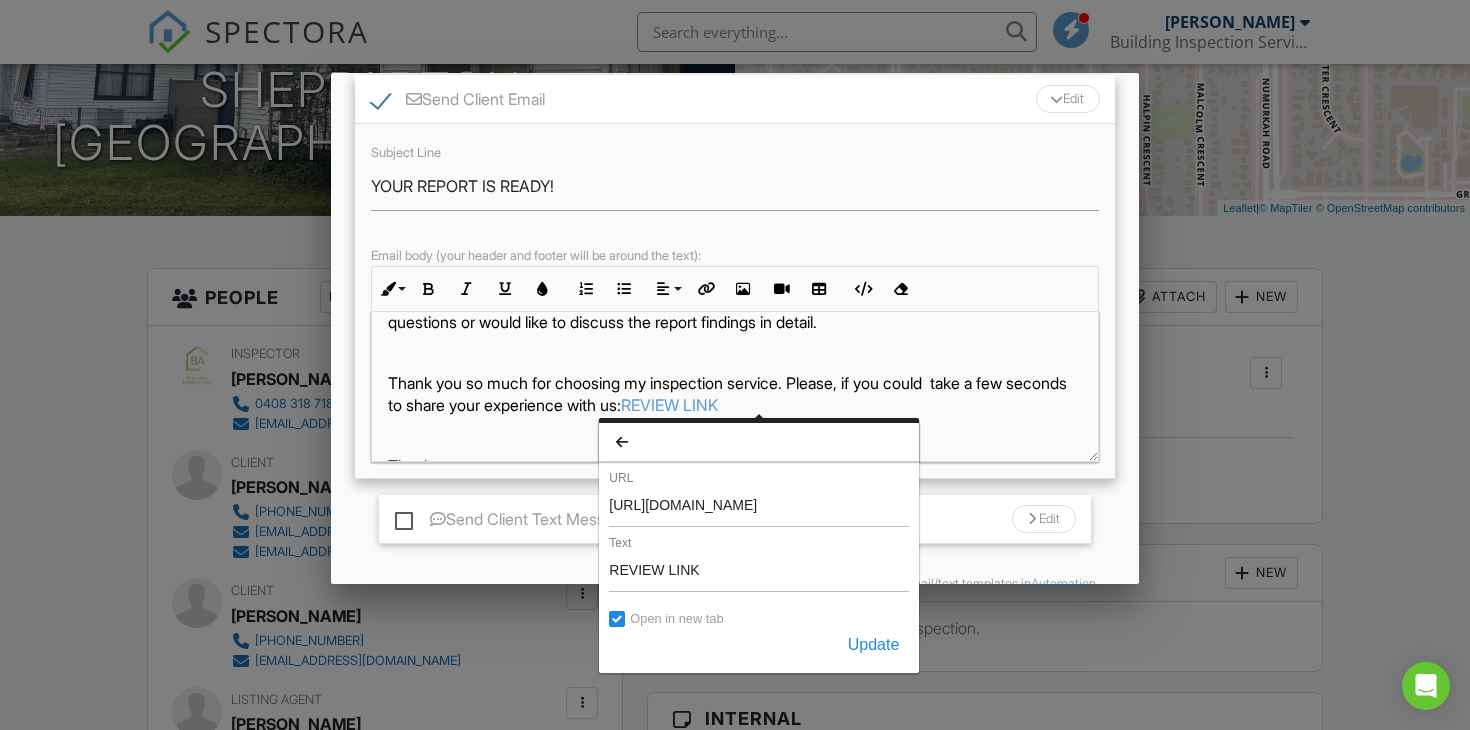 scroll, scrollTop: 0, scrollLeft: 252, axis: horizontal 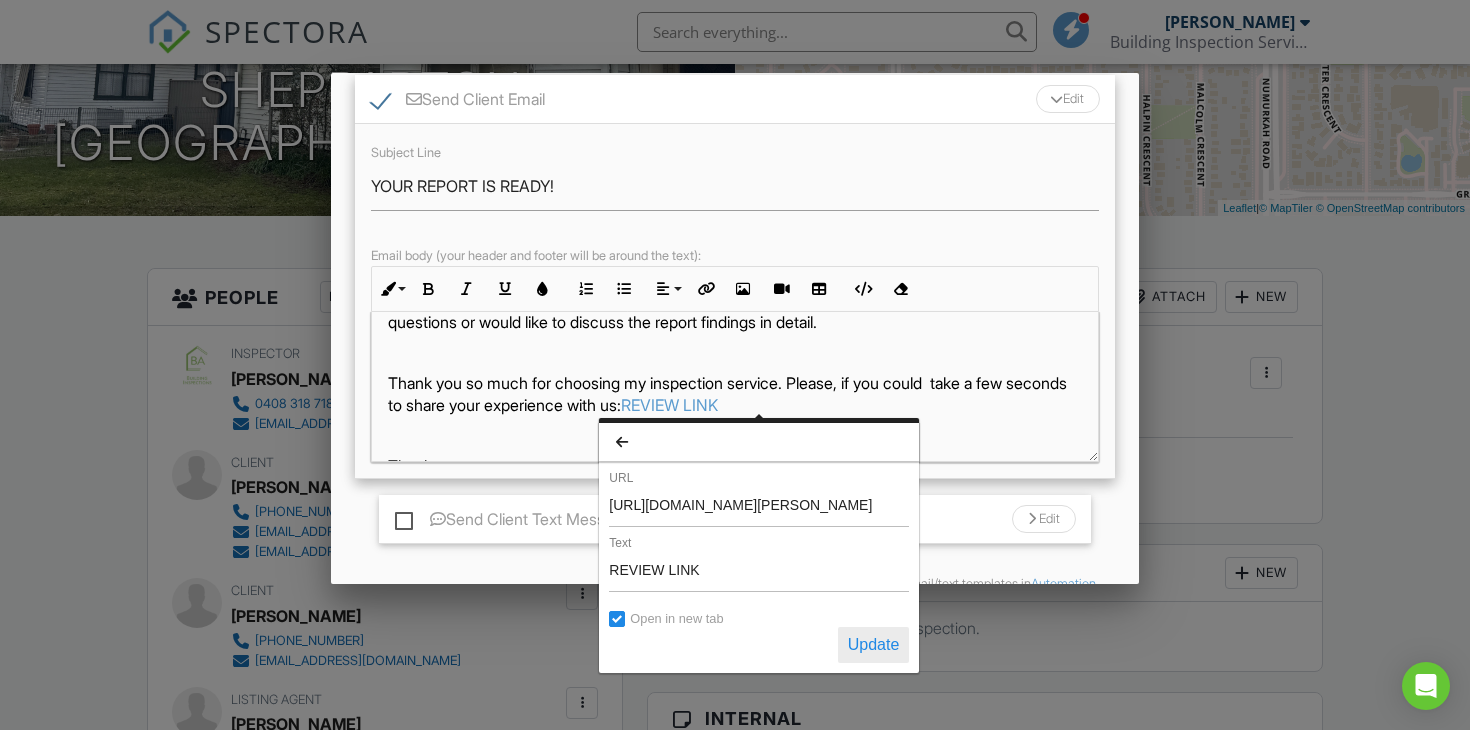 click on "Update" at bounding box center (874, 645) 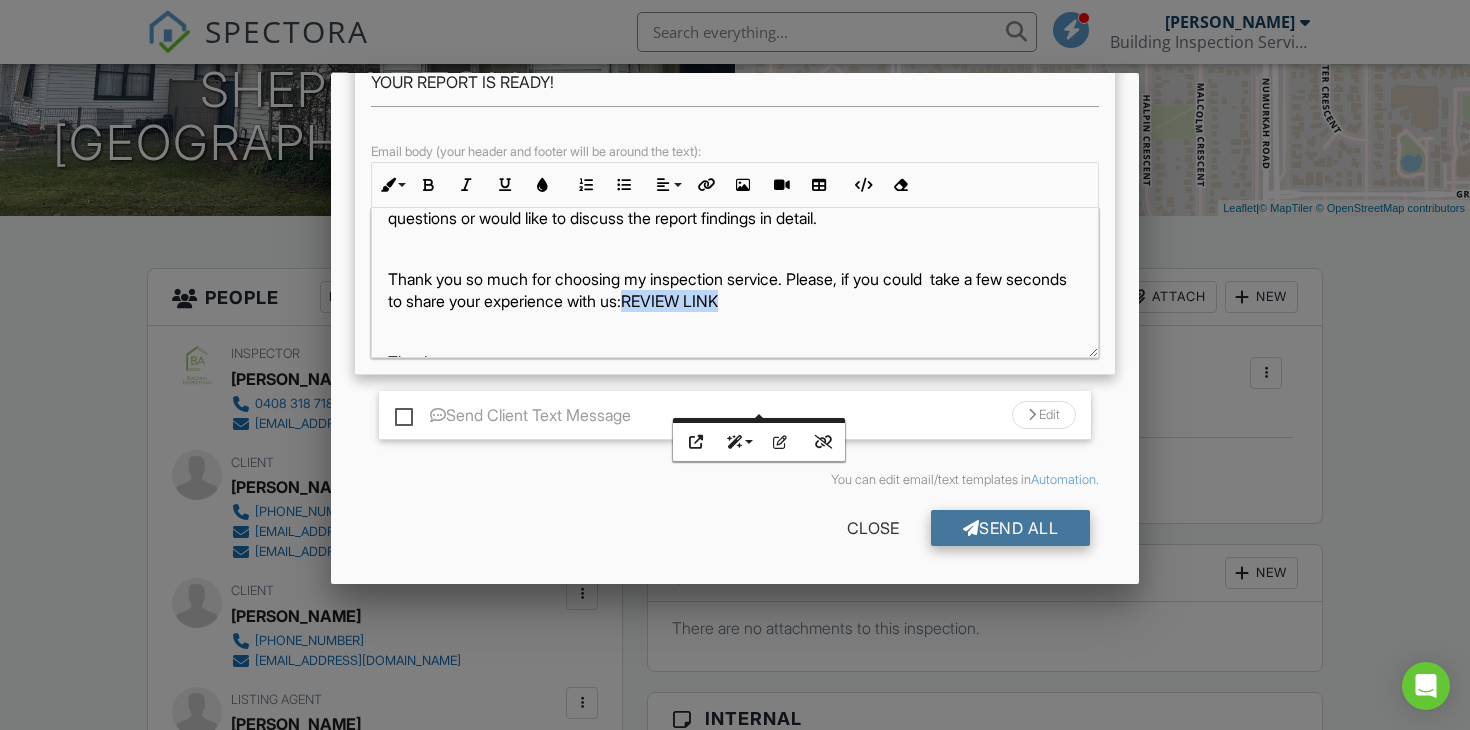 scroll, scrollTop: 307, scrollLeft: 0, axis: vertical 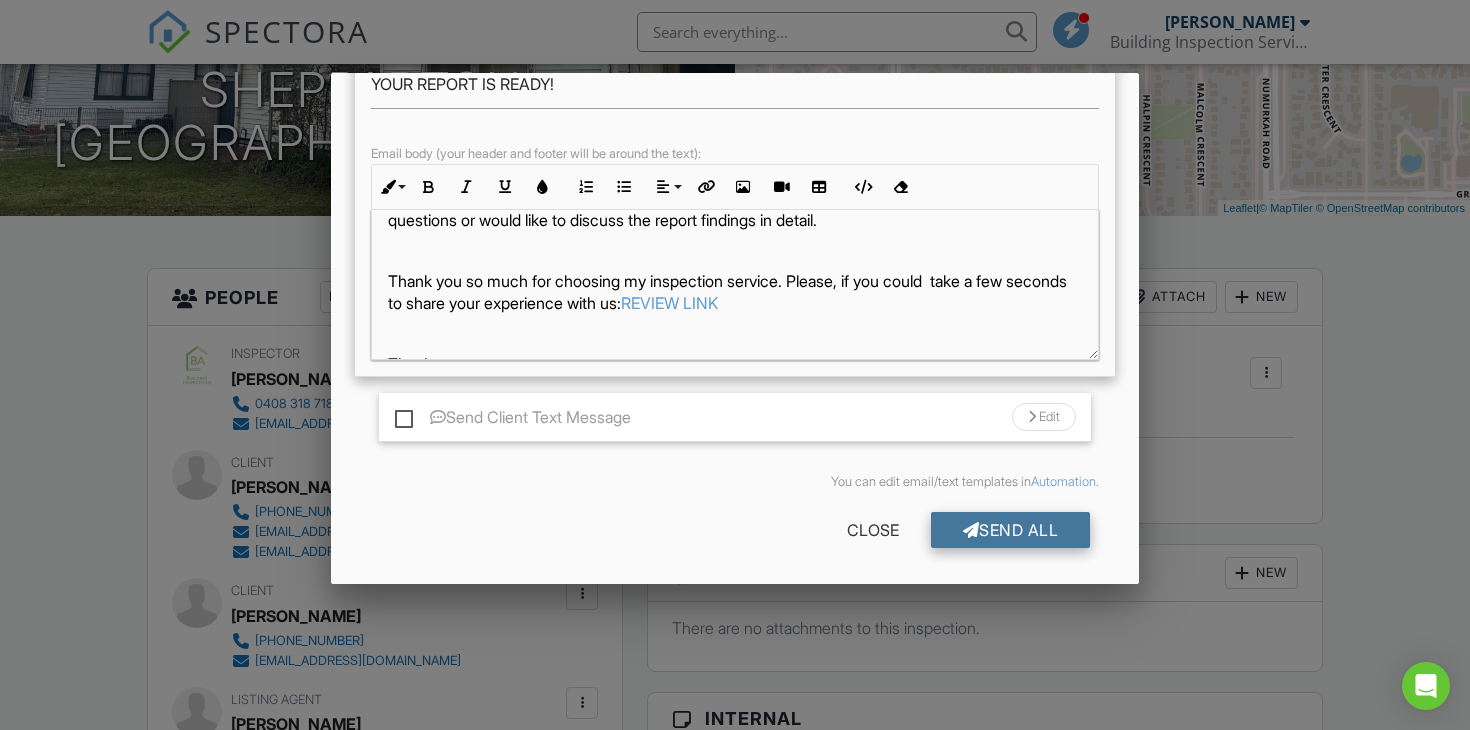 click on "Send All" at bounding box center (1011, 530) 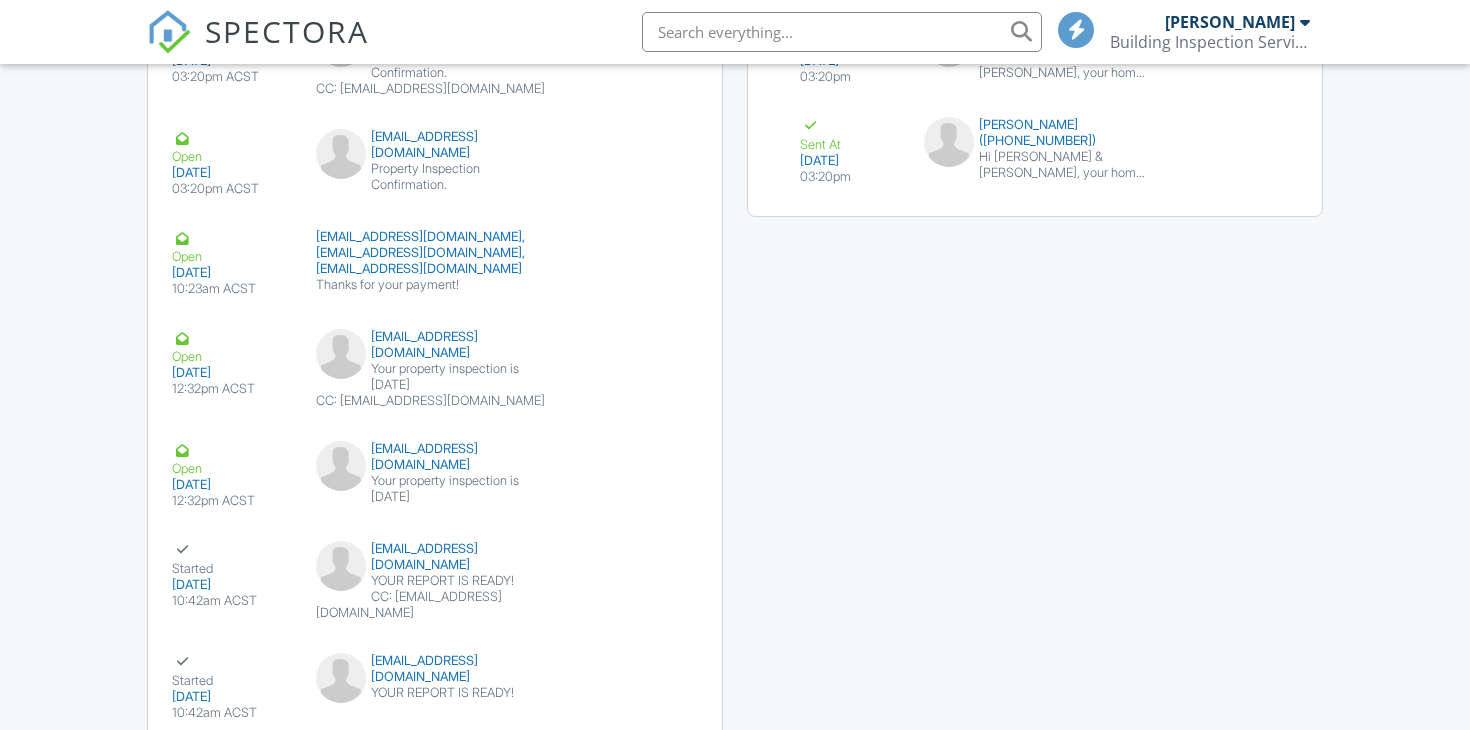 scroll, scrollTop: 2522, scrollLeft: 0, axis: vertical 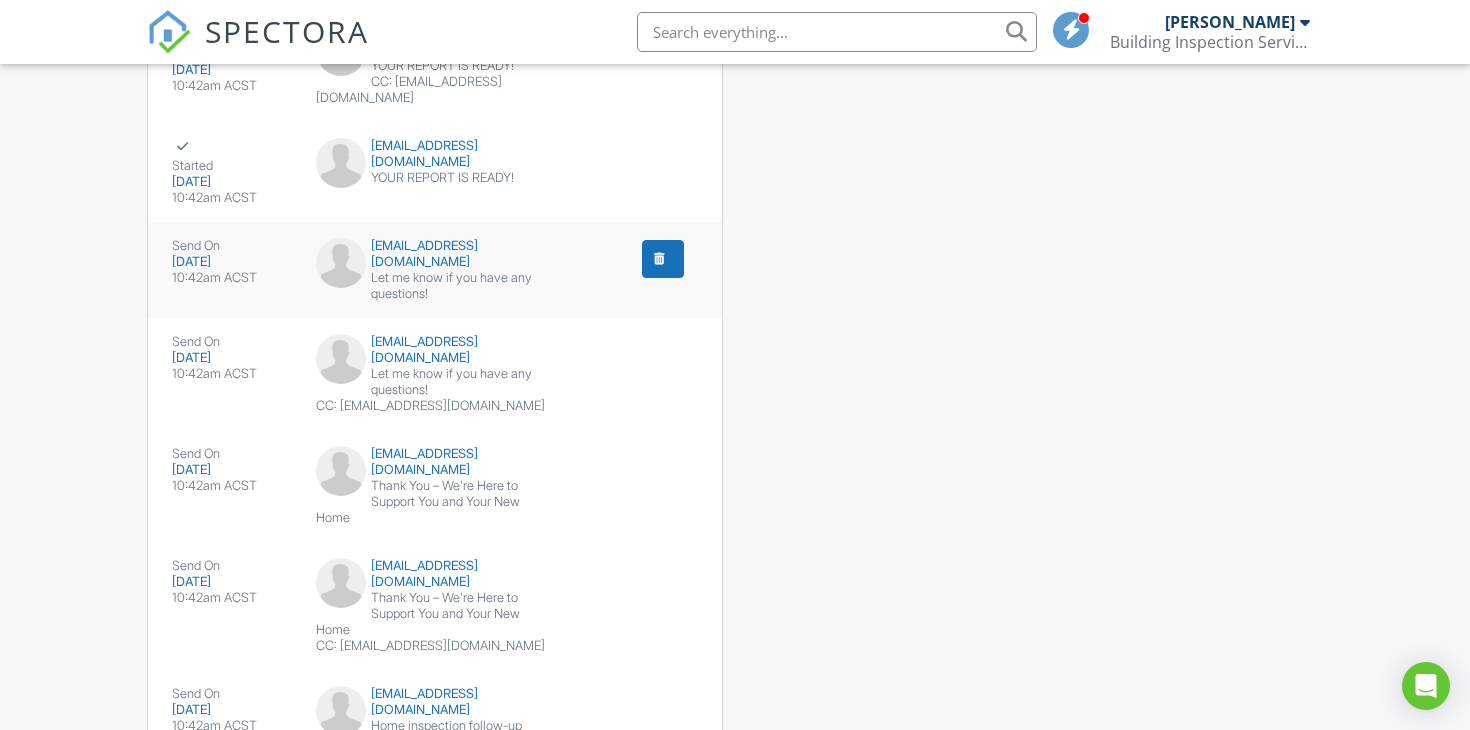 click at bounding box center [659, 259] 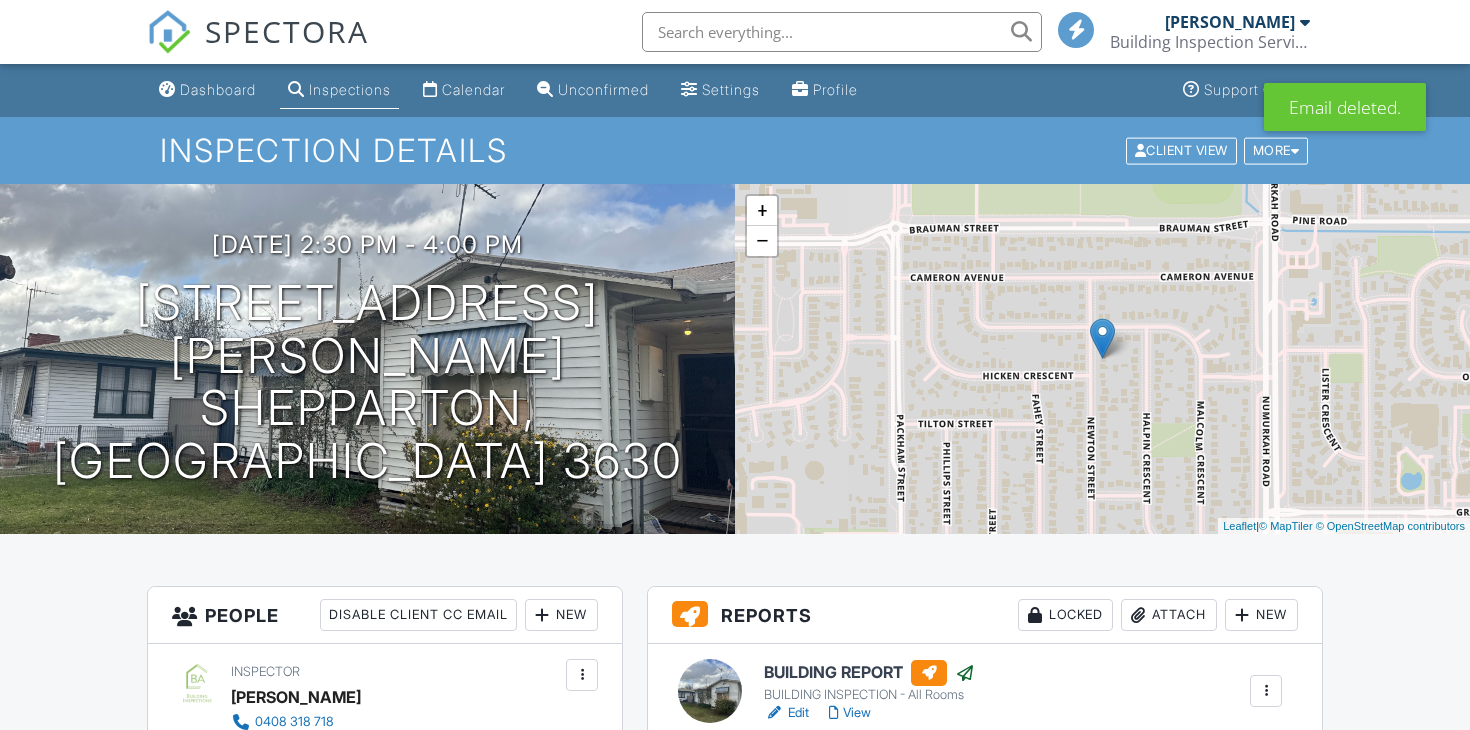 scroll, scrollTop: 2269, scrollLeft: 0, axis: vertical 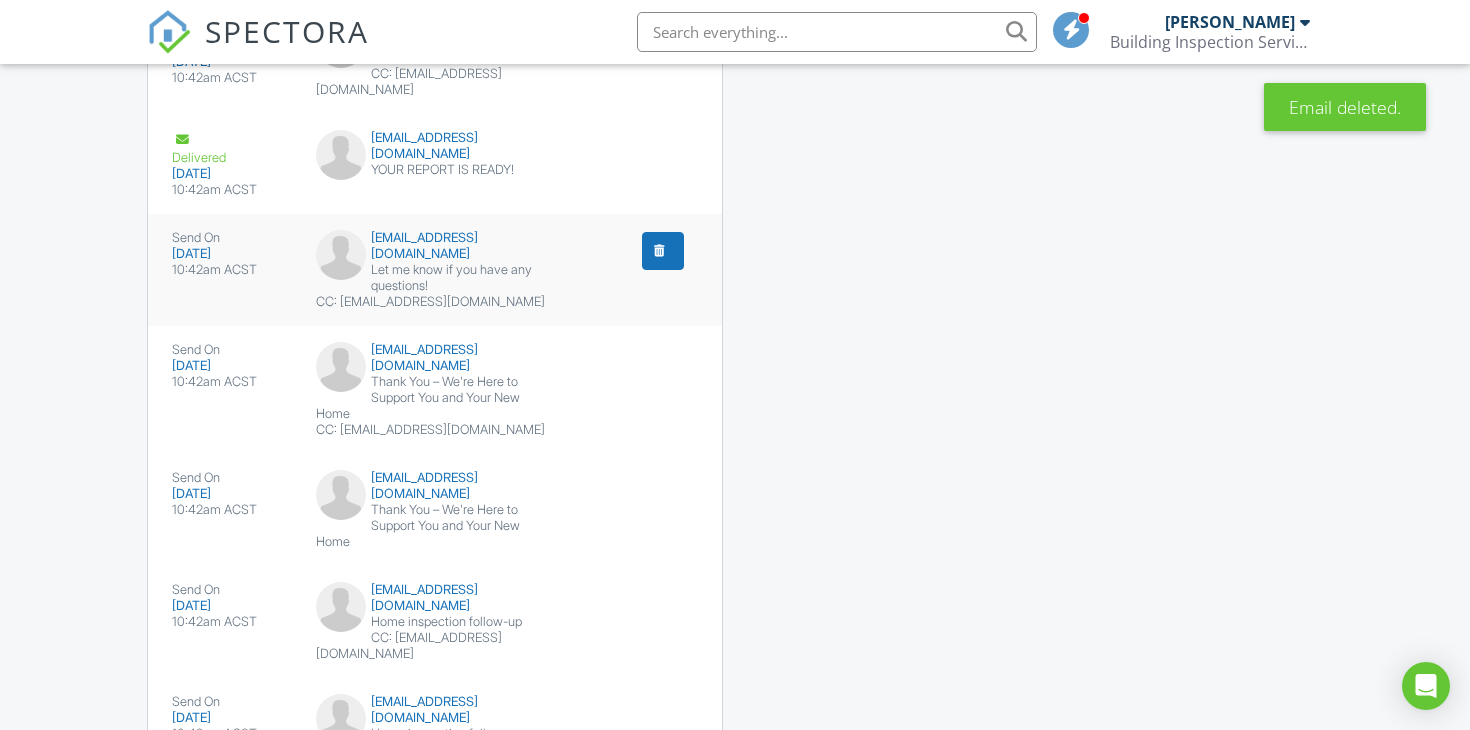 click at bounding box center (663, 251) 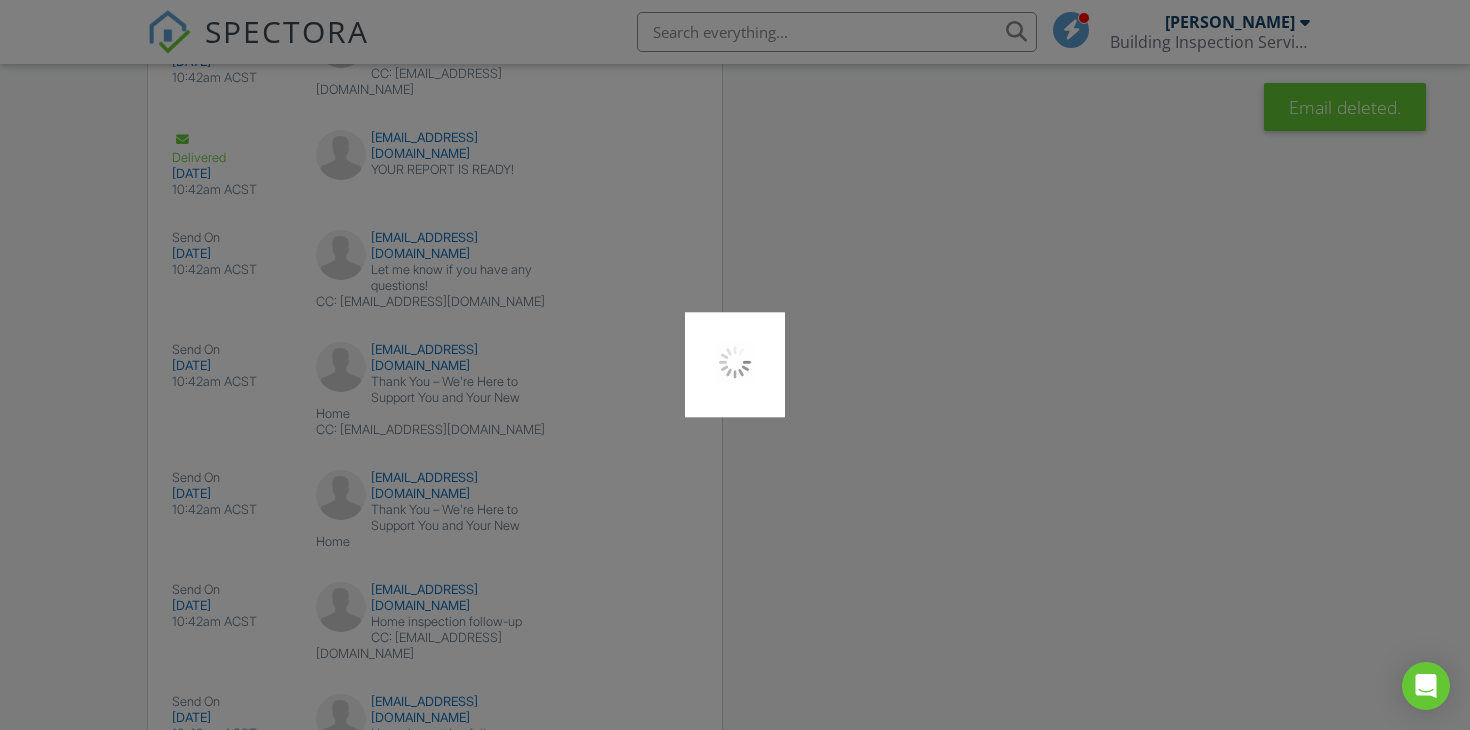 click at bounding box center (735, 365) 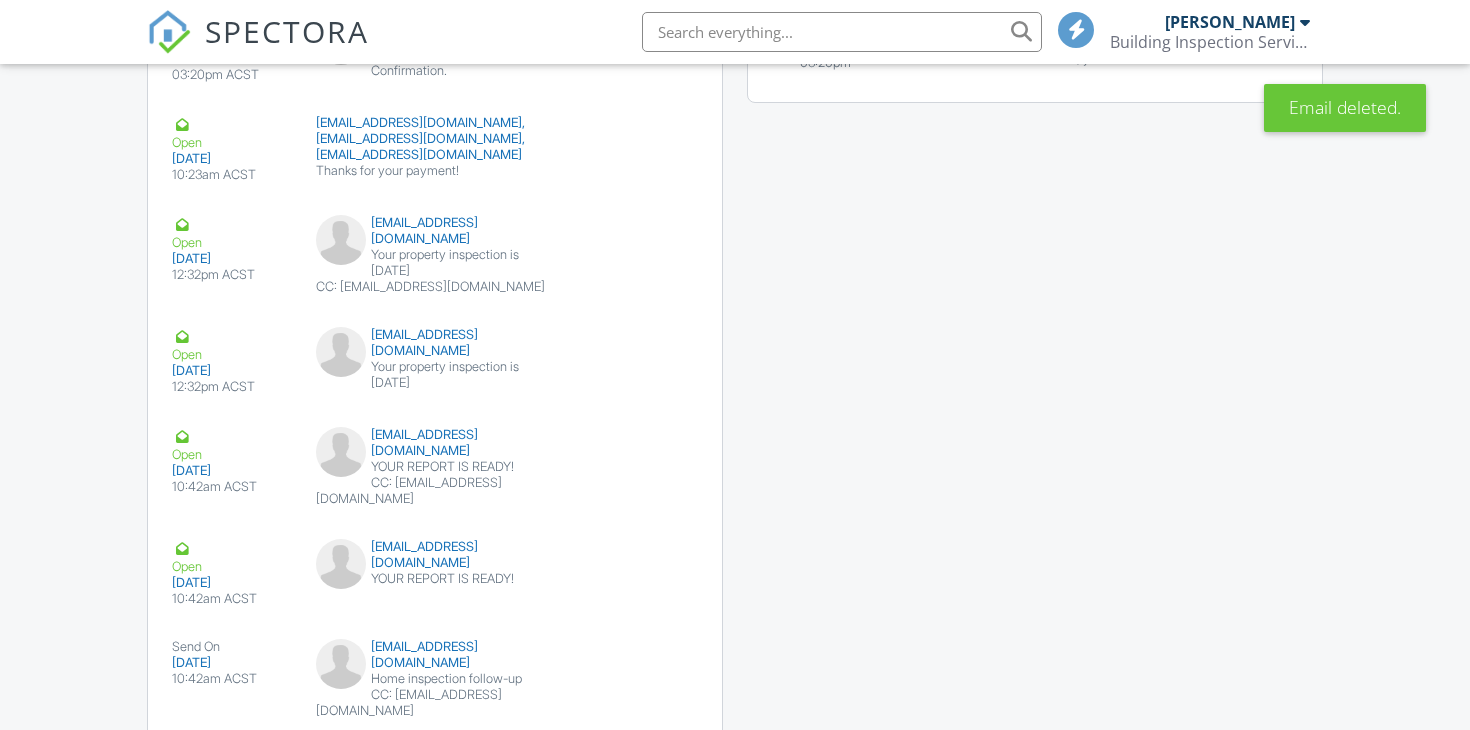 scroll, scrollTop: 0, scrollLeft: 0, axis: both 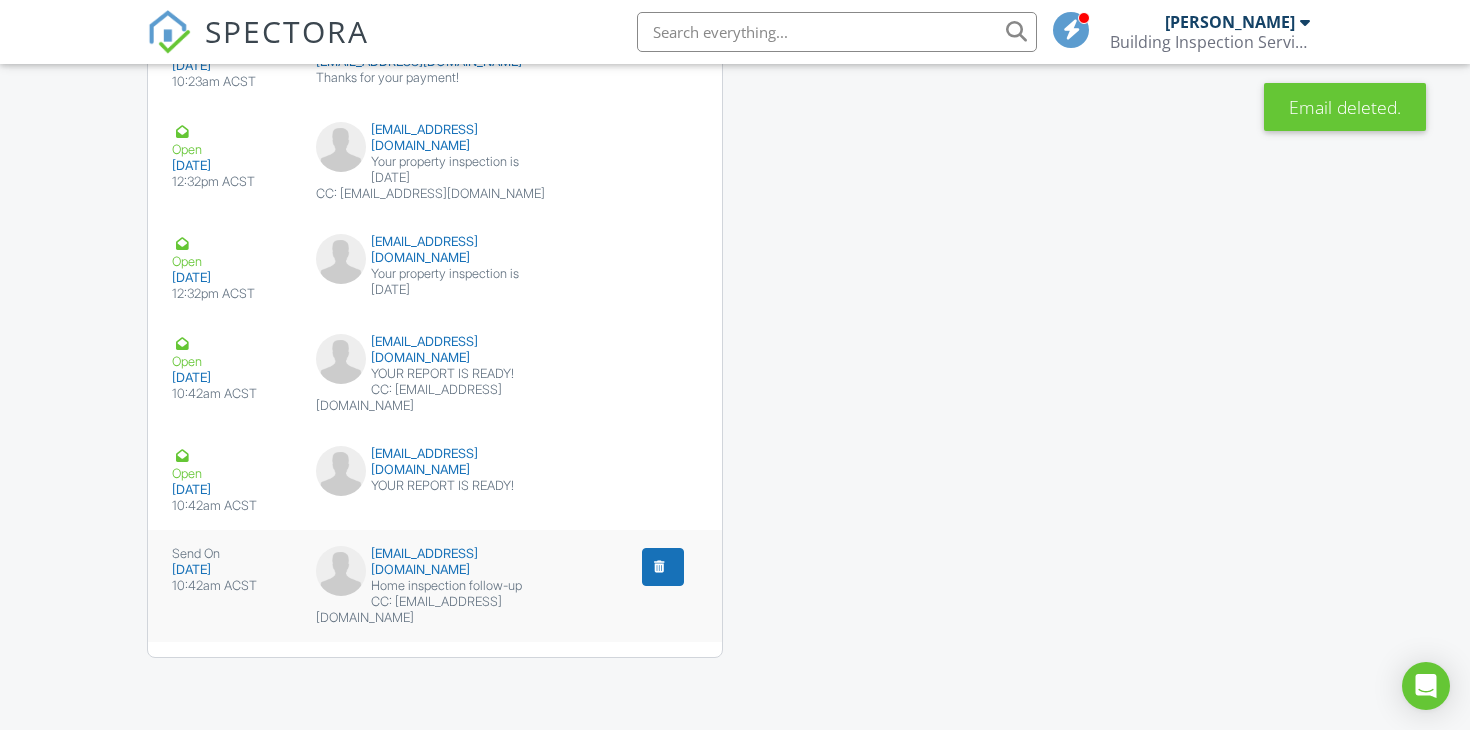 click at bounding box center (659, 567) 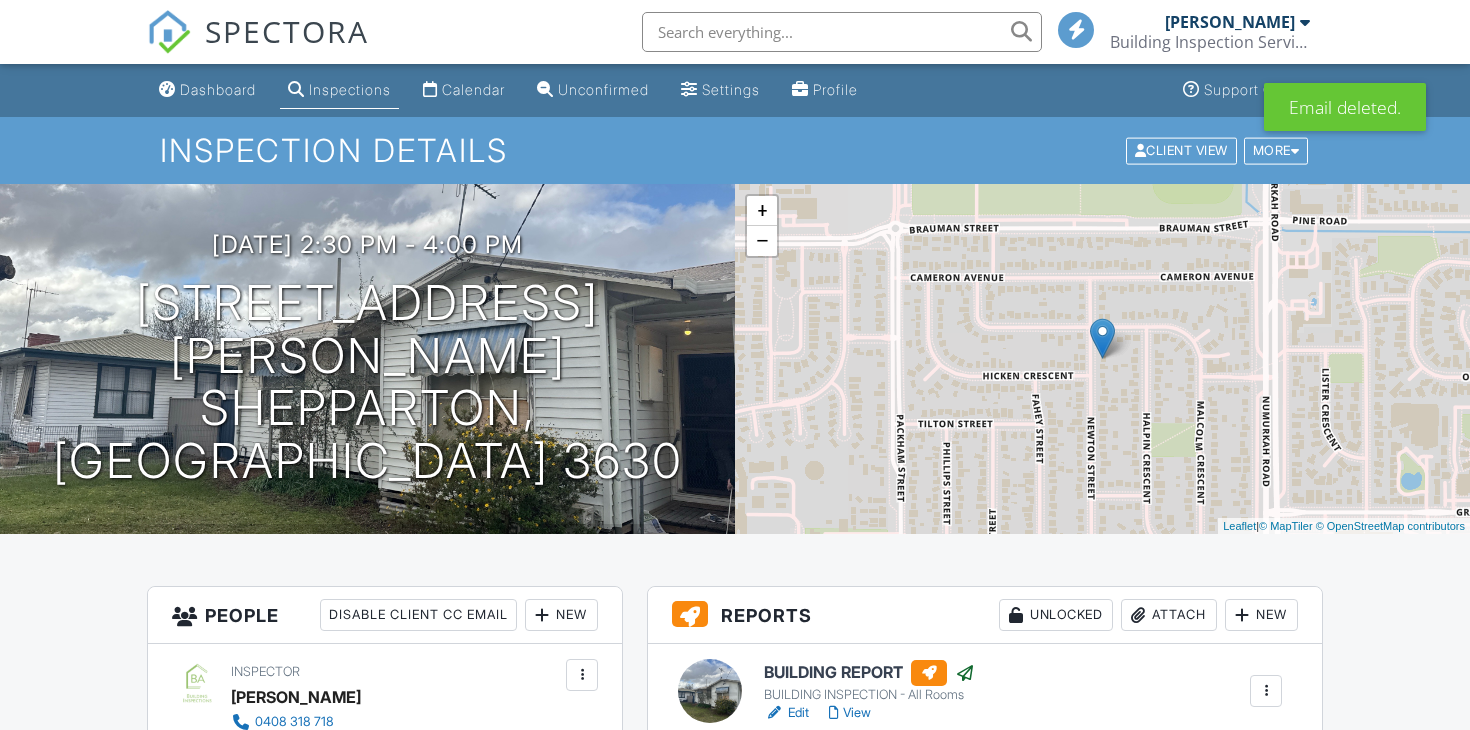 scroll, scrollTop: -4, scrollLeft: 0, axis: vertical 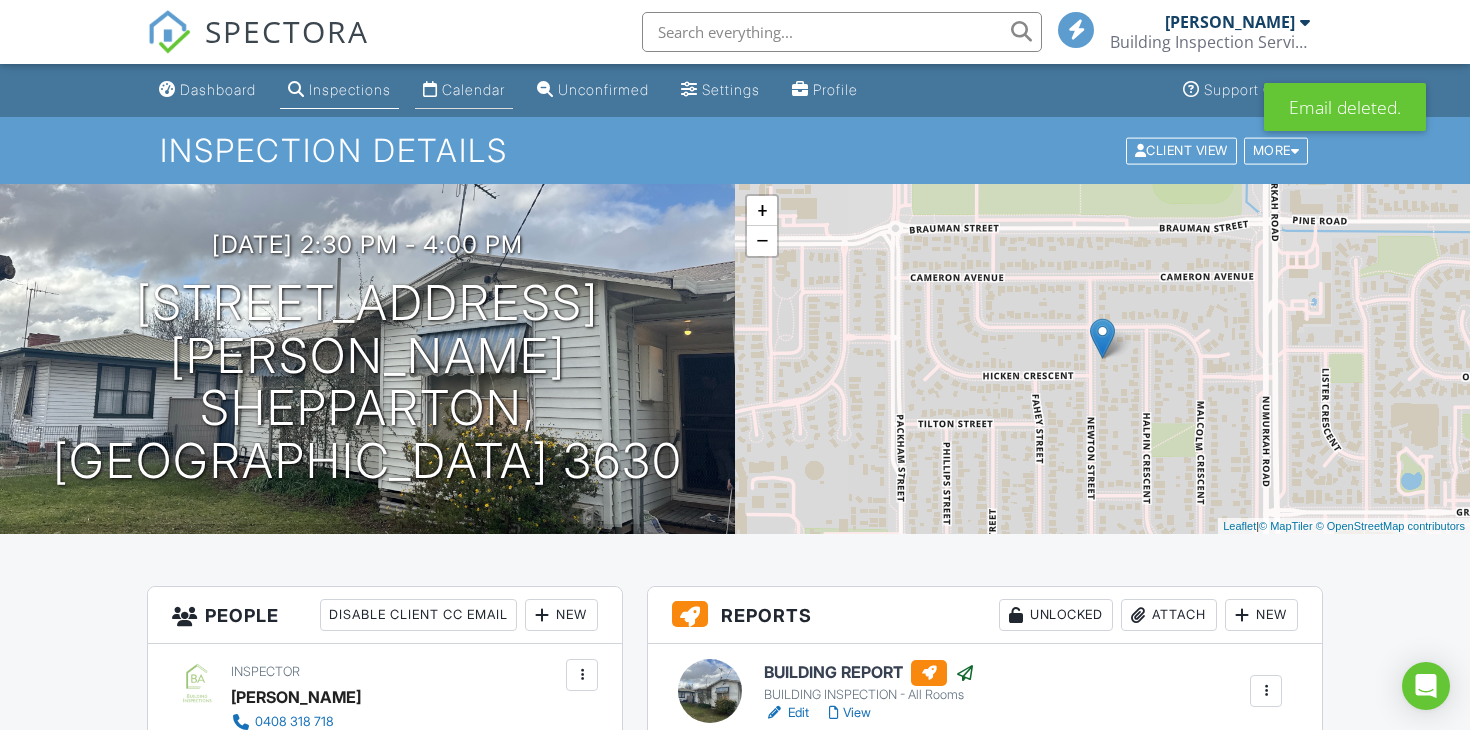 click on "Calendar" at bounding box center [473, 89] 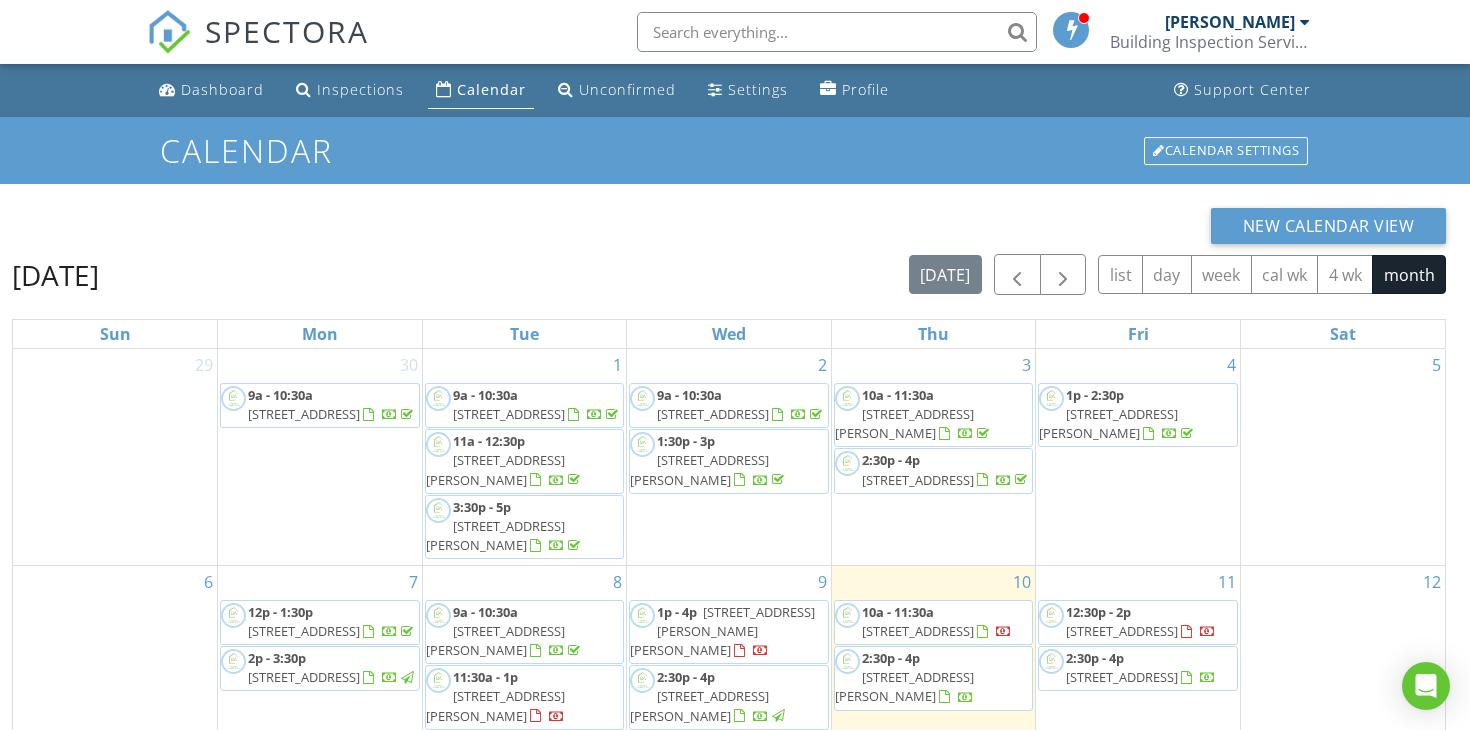 scroll, scrollTop: 0, scrollLeft: 0, axis: both 